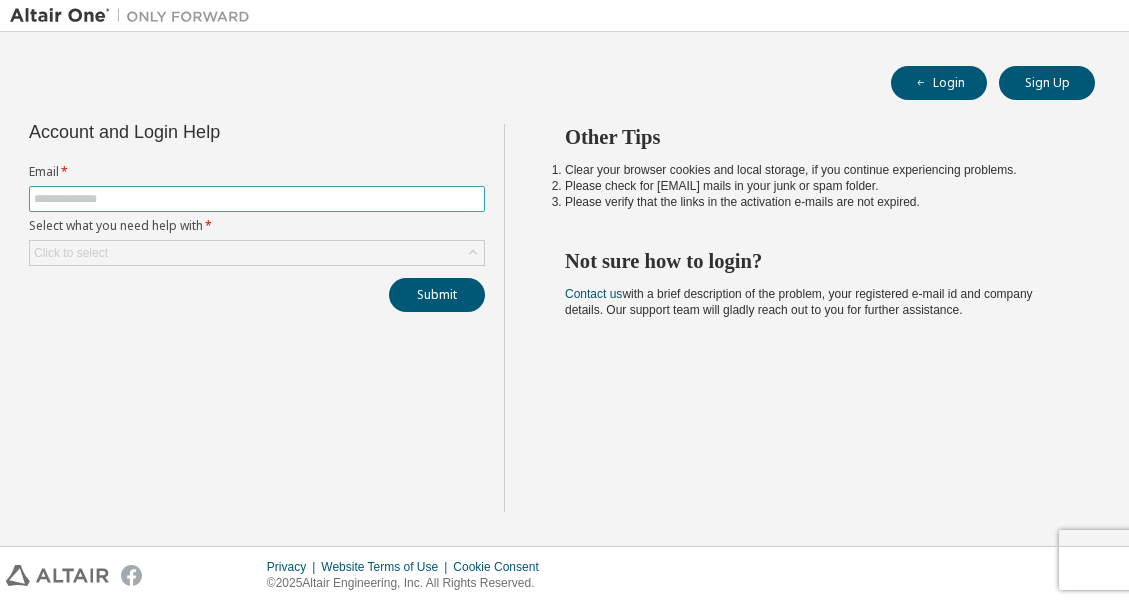 scroll, scrollTop: 0, scrollLeft: 0, axis: both 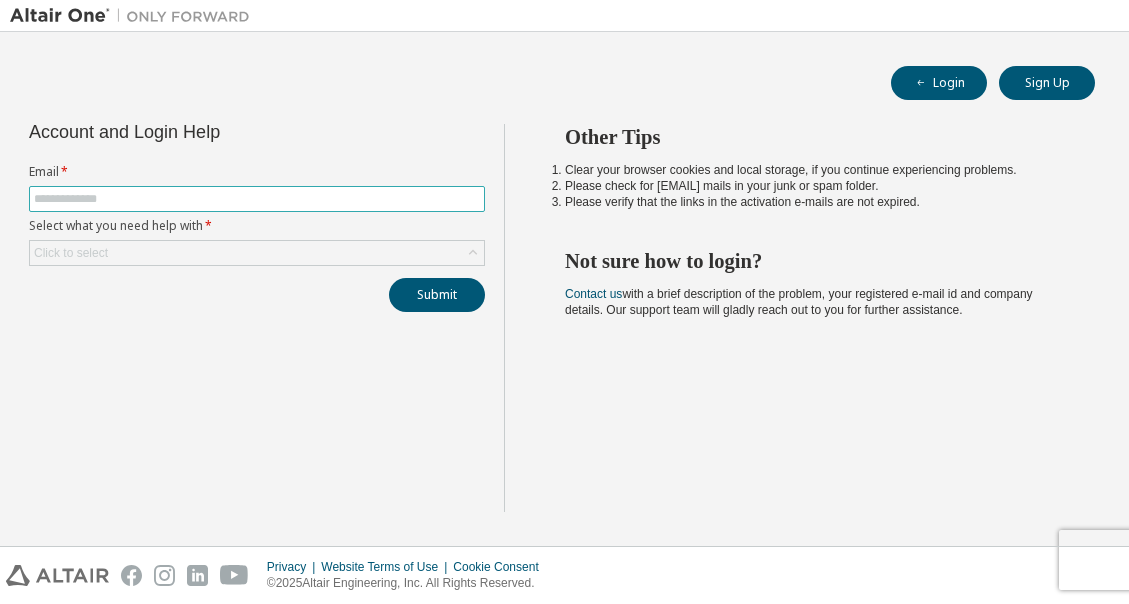 click at bounding box center [257, 199] 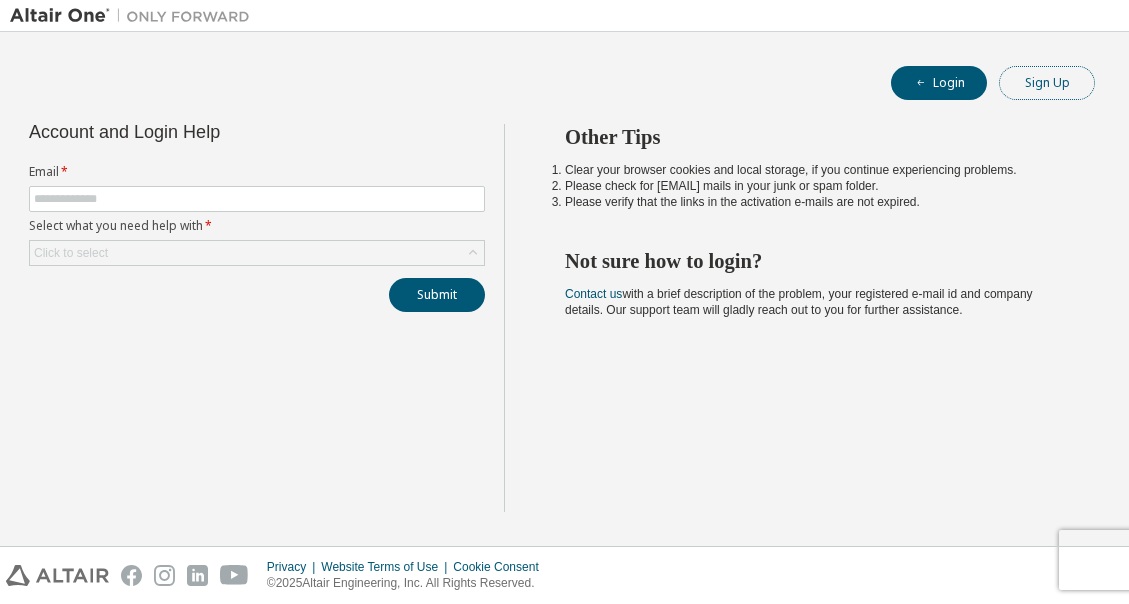 click on "Sign Up" at bounding box center (1047, 83) 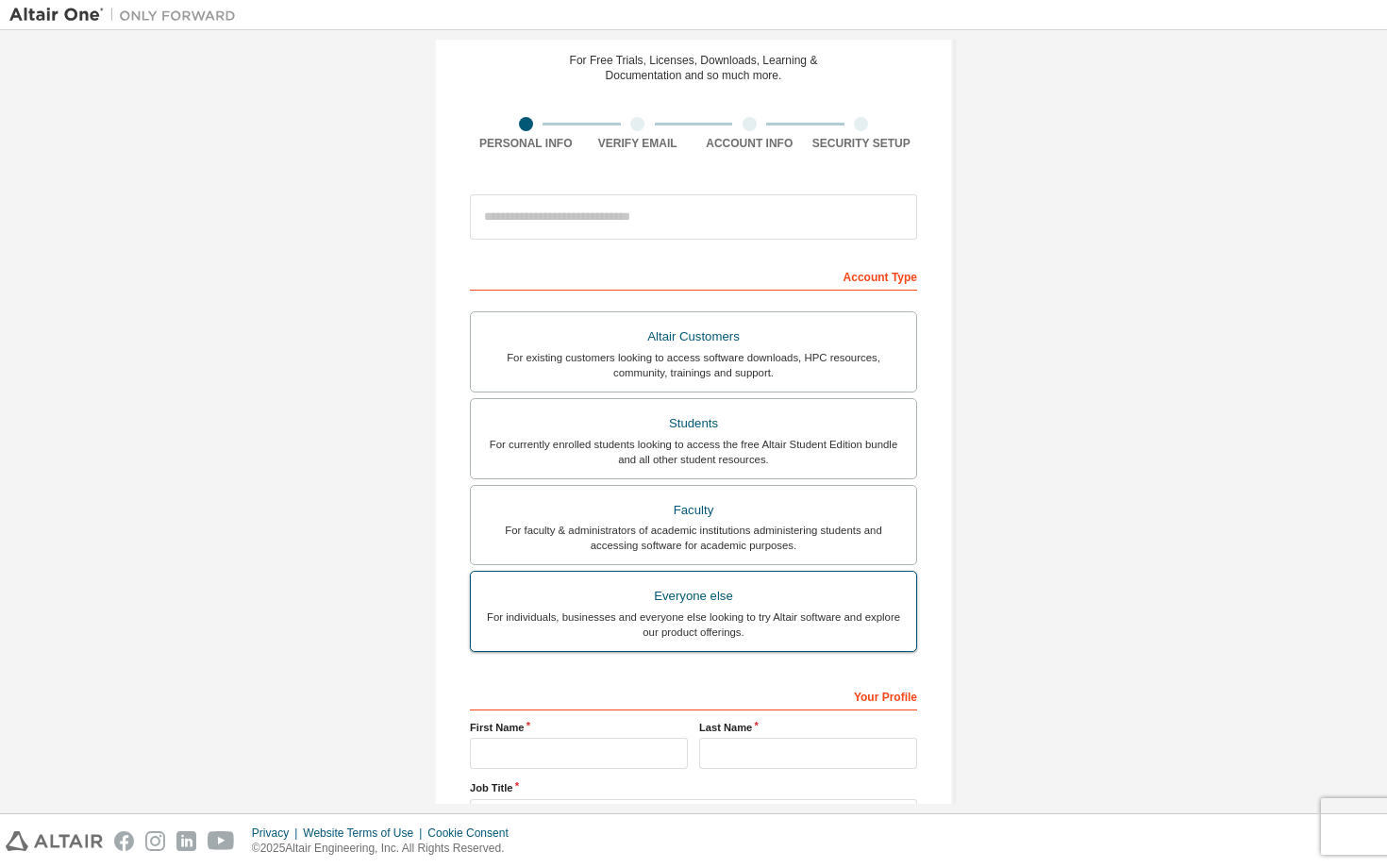 scroll, scrollTop: 48, scrollLeft: 0, axis: vertical 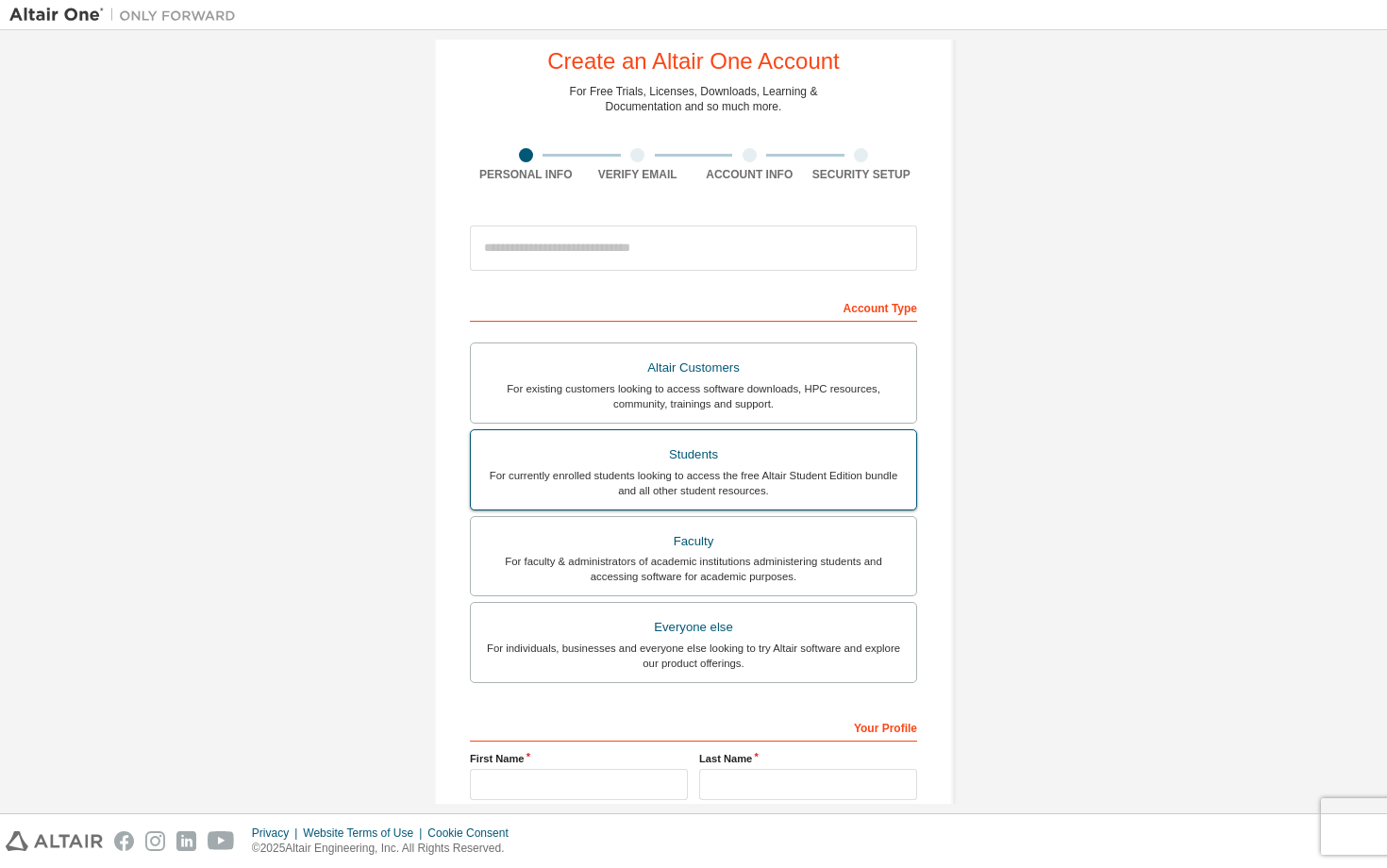 click on "Students" at bounding box center [694, 455] 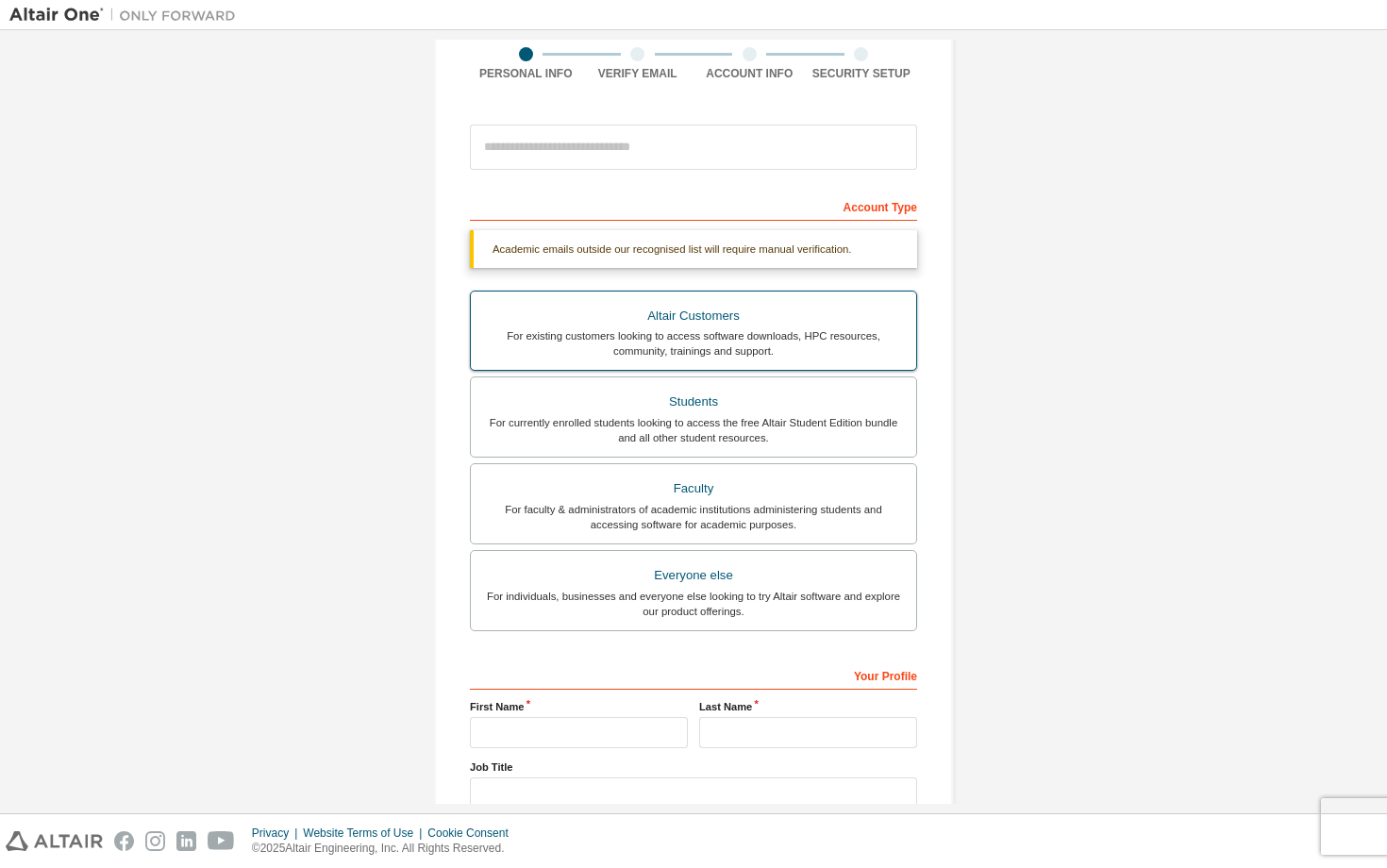 scroll, scrollTop: 284, scrollLeft: 0, axis: vertical 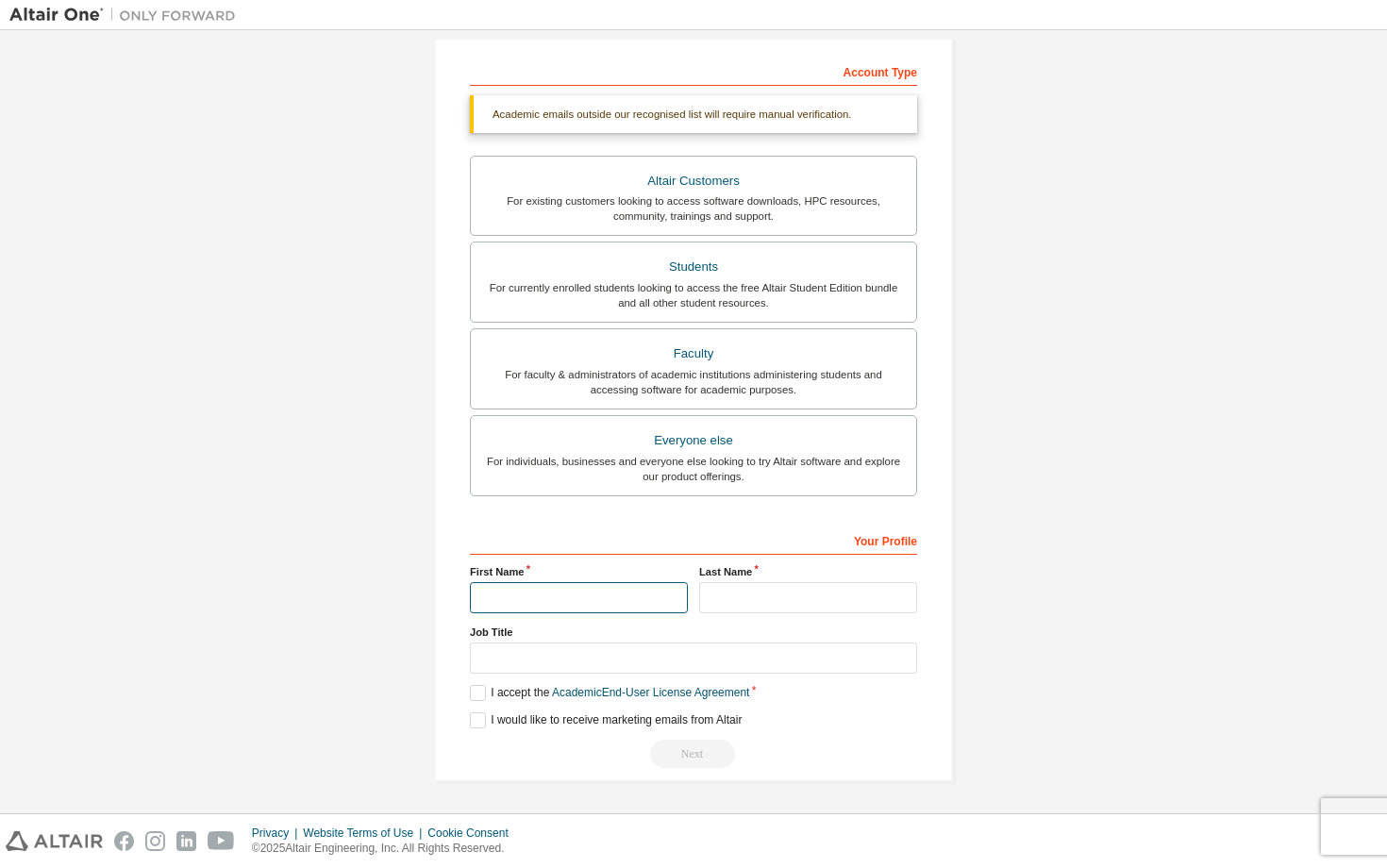 click at bounding box center [578, 597] 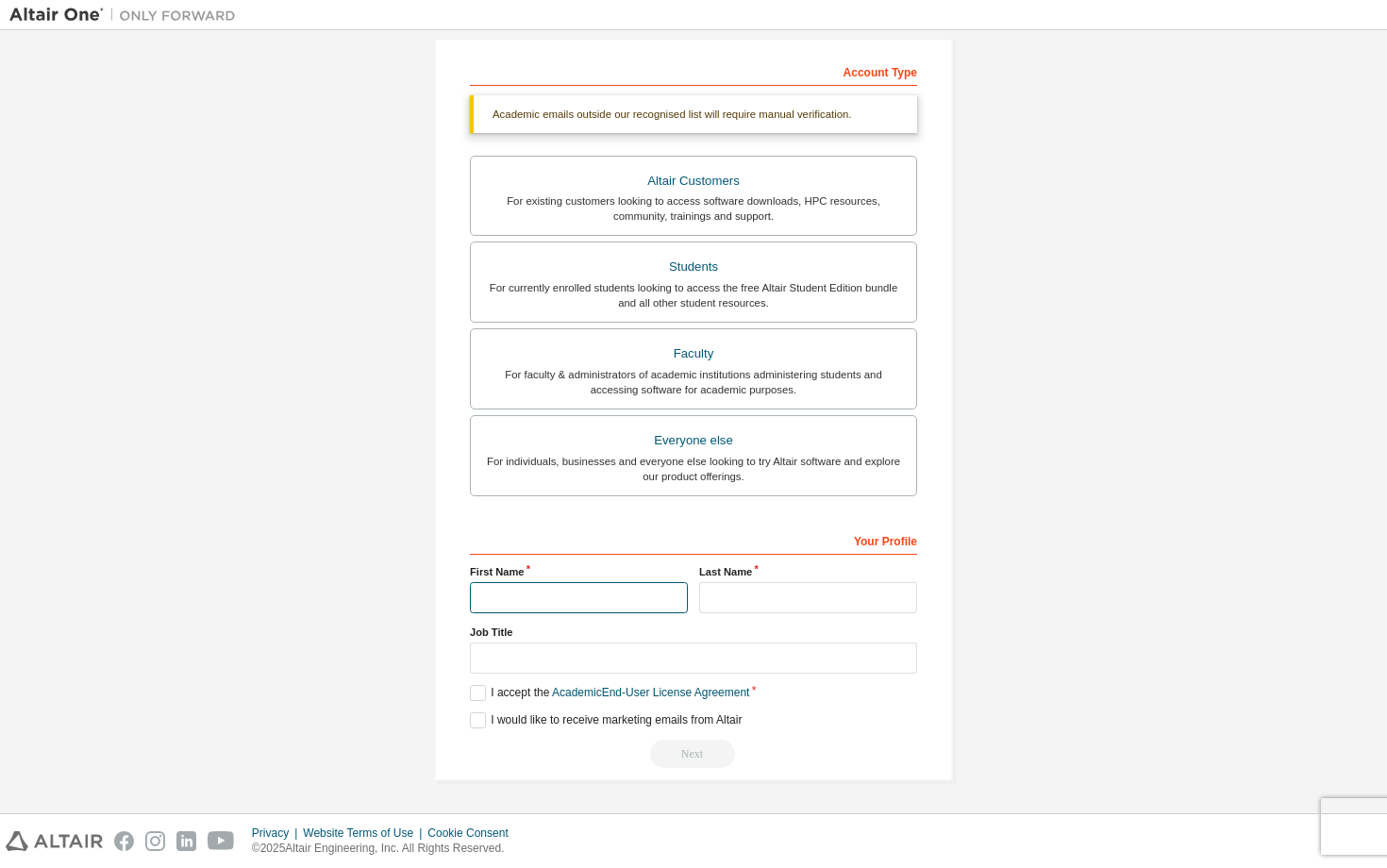 type on "*****" 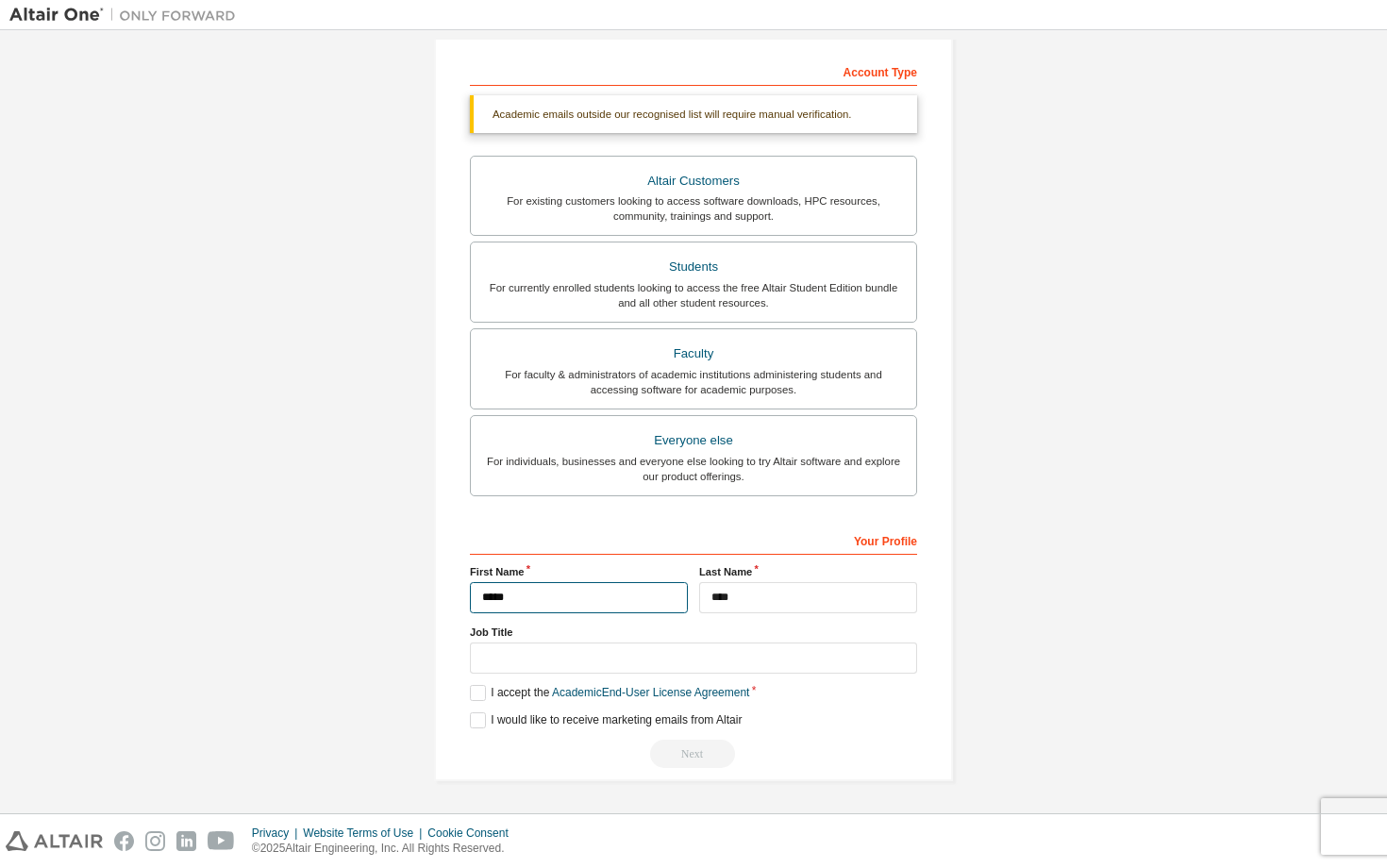 click on "*****" at bounding box center [578, 597] 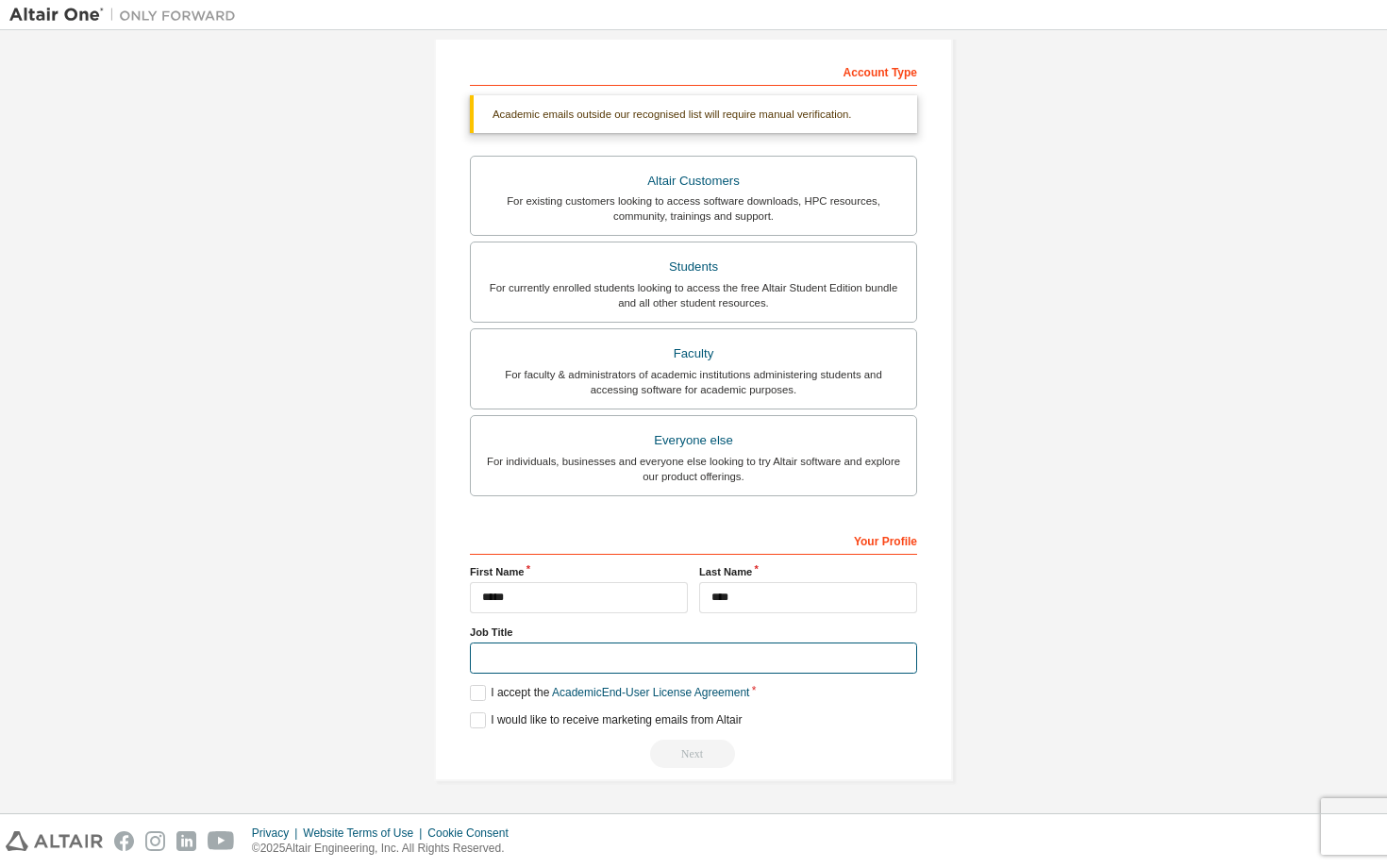 click at bounding box center [694, 658] 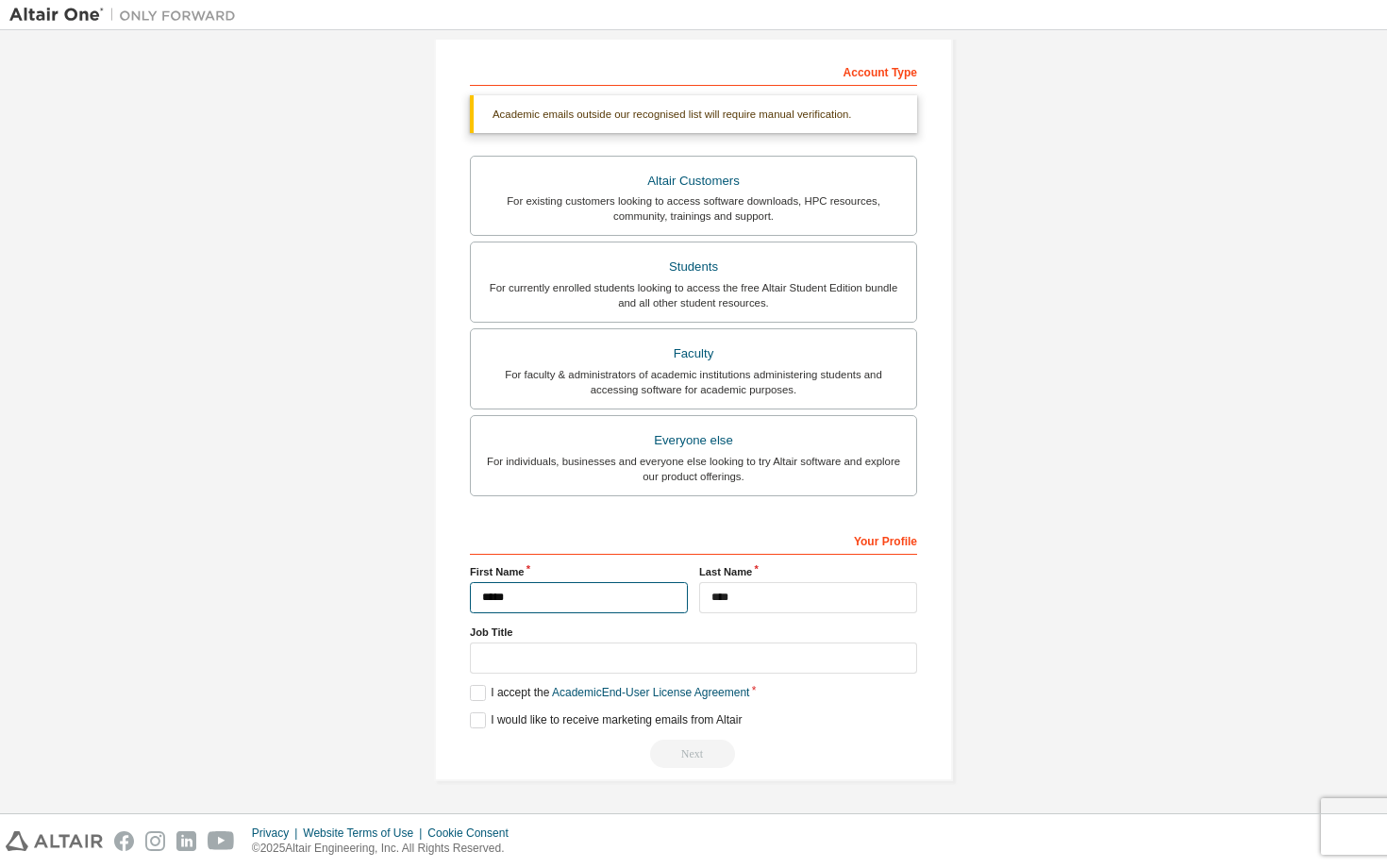 click on "*****" at bounding box center [578, 597] 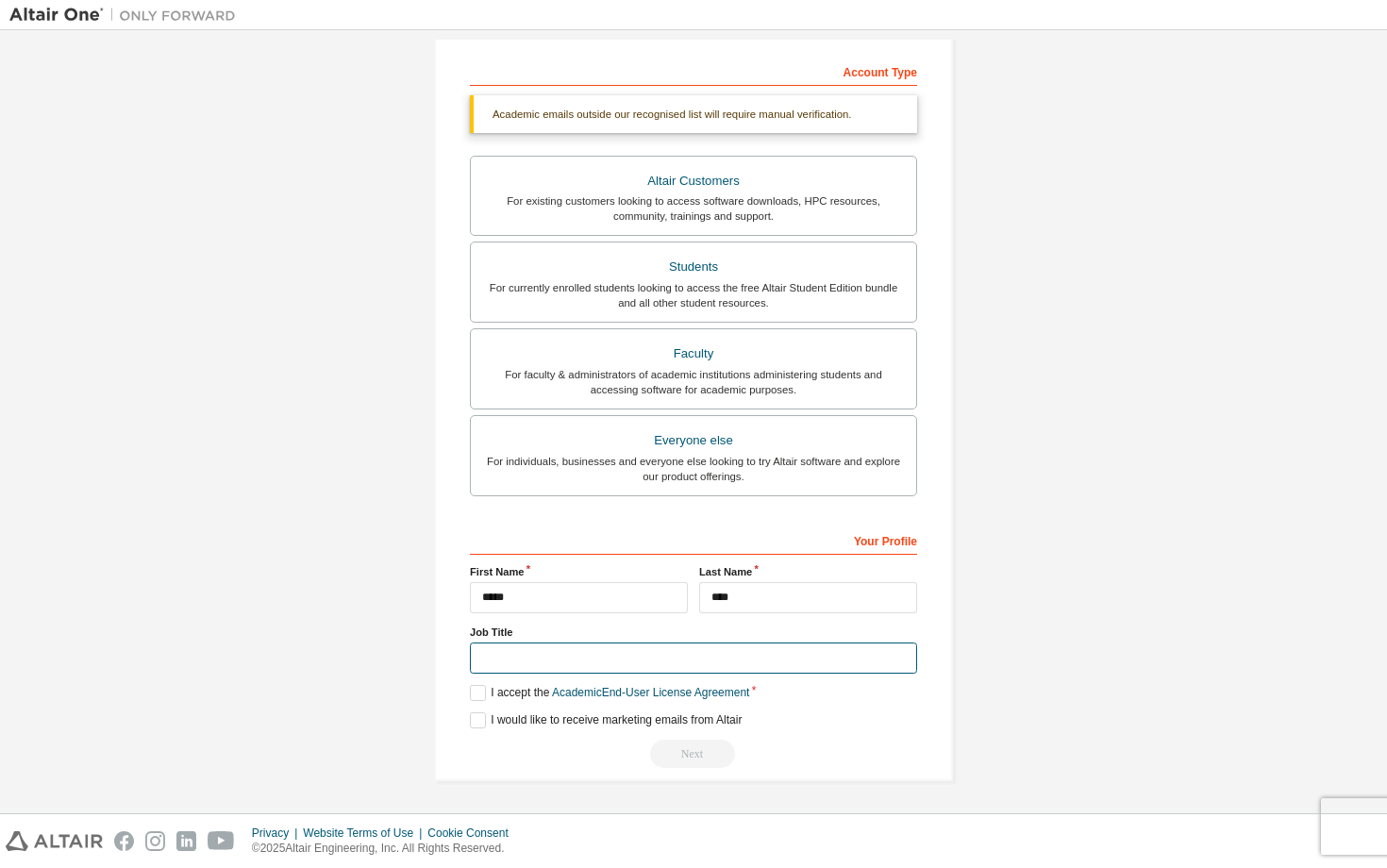 click at bounding box center (694, 658) 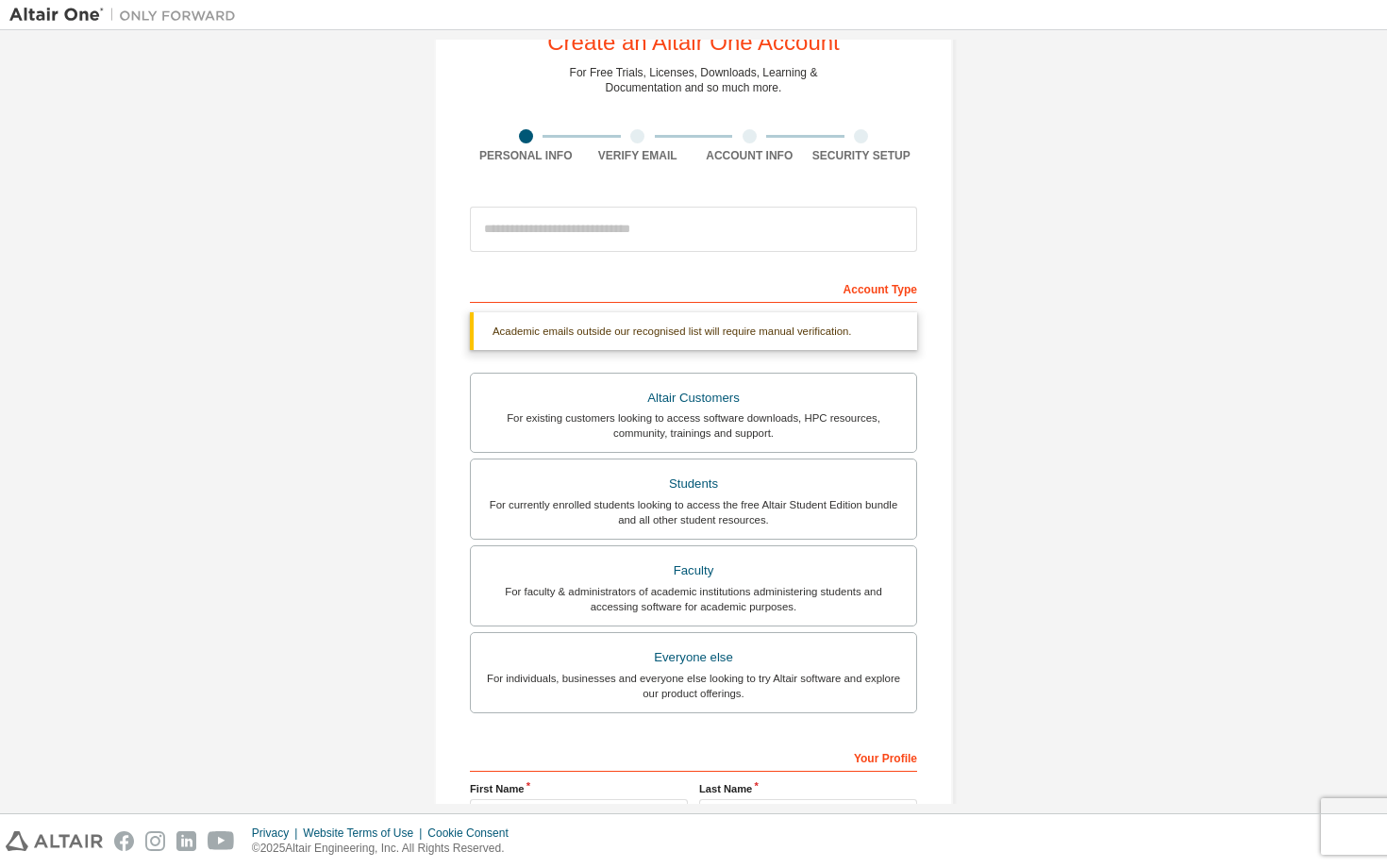 scroll, scrollTop: 65, scrollLeft: 0, axis: vertical 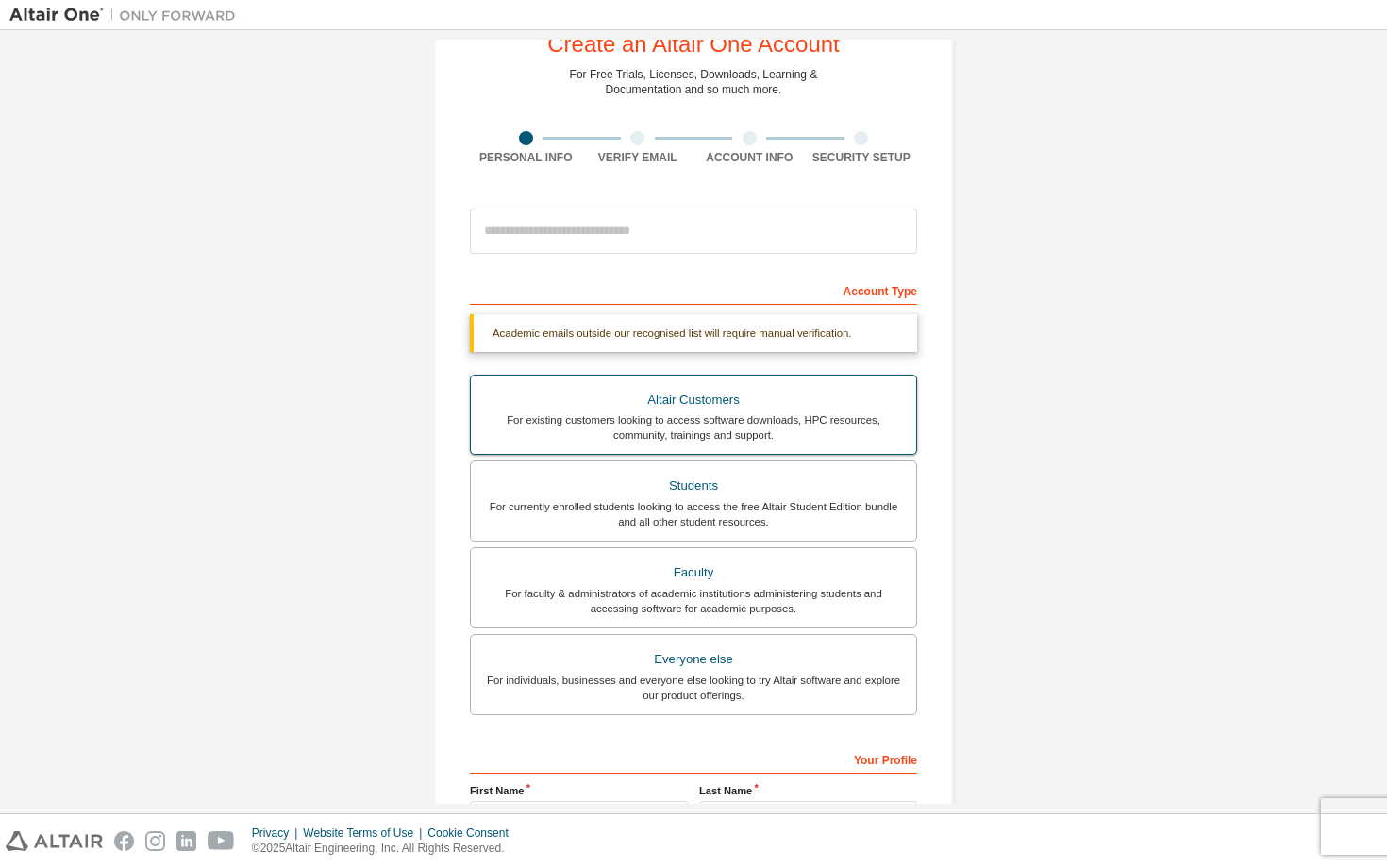 click on "Altair Customers For existing customers looking to access software downloads, HPC resources, community, trainings and support." at bounding box center (694, 415) 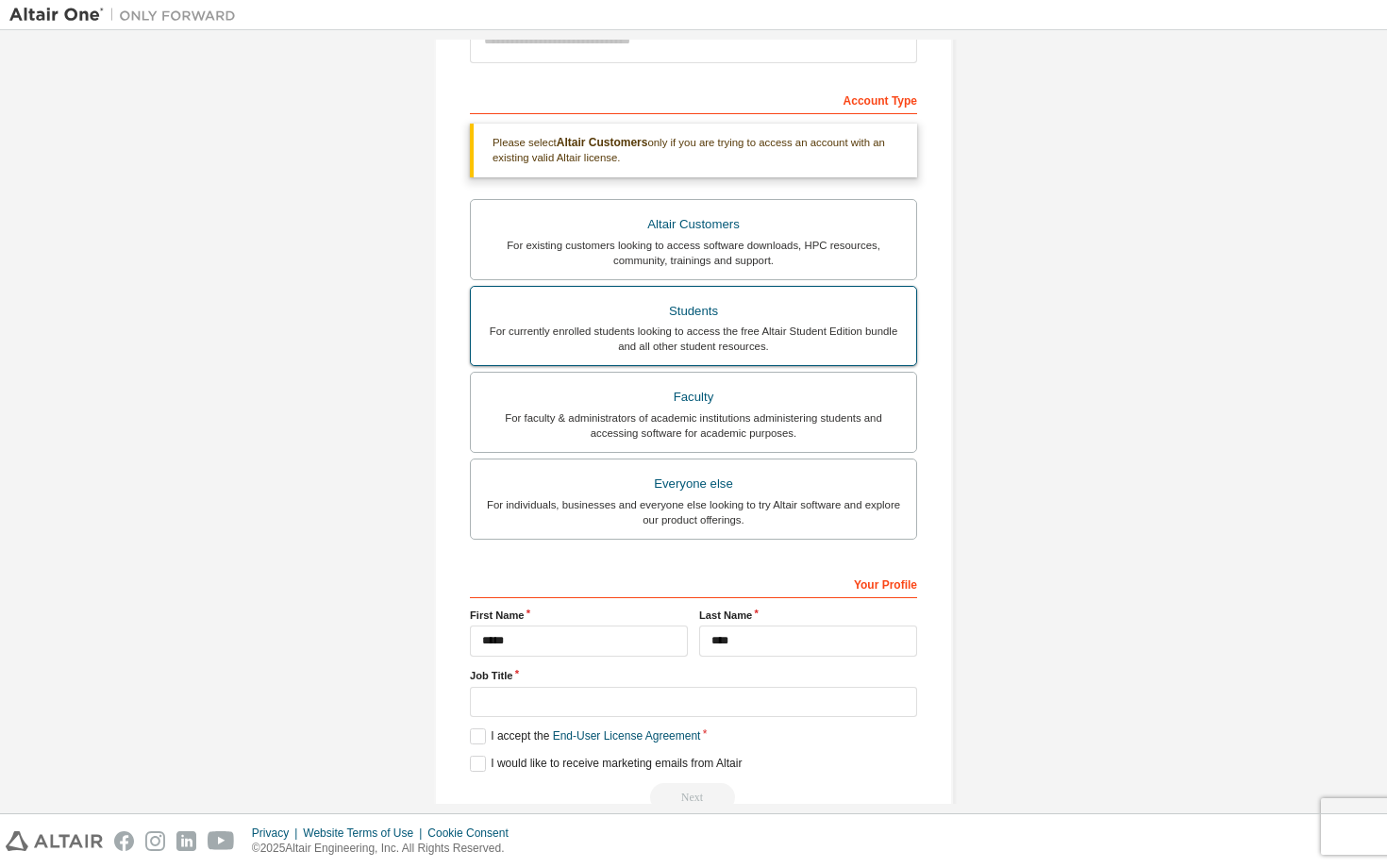 scroll, scrollTop: 258, scrollLeft: 0, axis: vertical 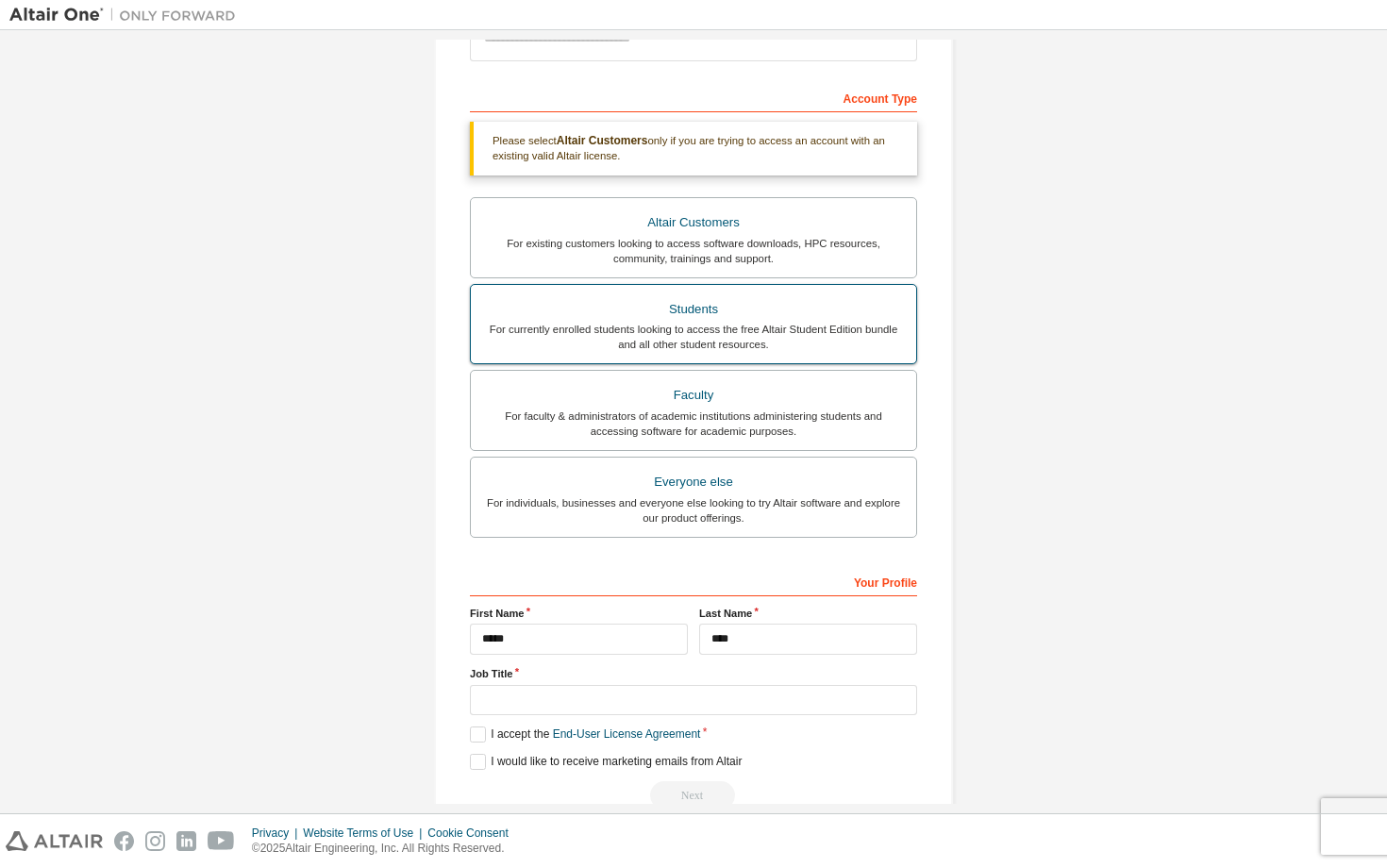 click on "For currently enrolled students looking to access the free Altair Student Edition bundle and all other student resources." at bounding box center (694, 337) 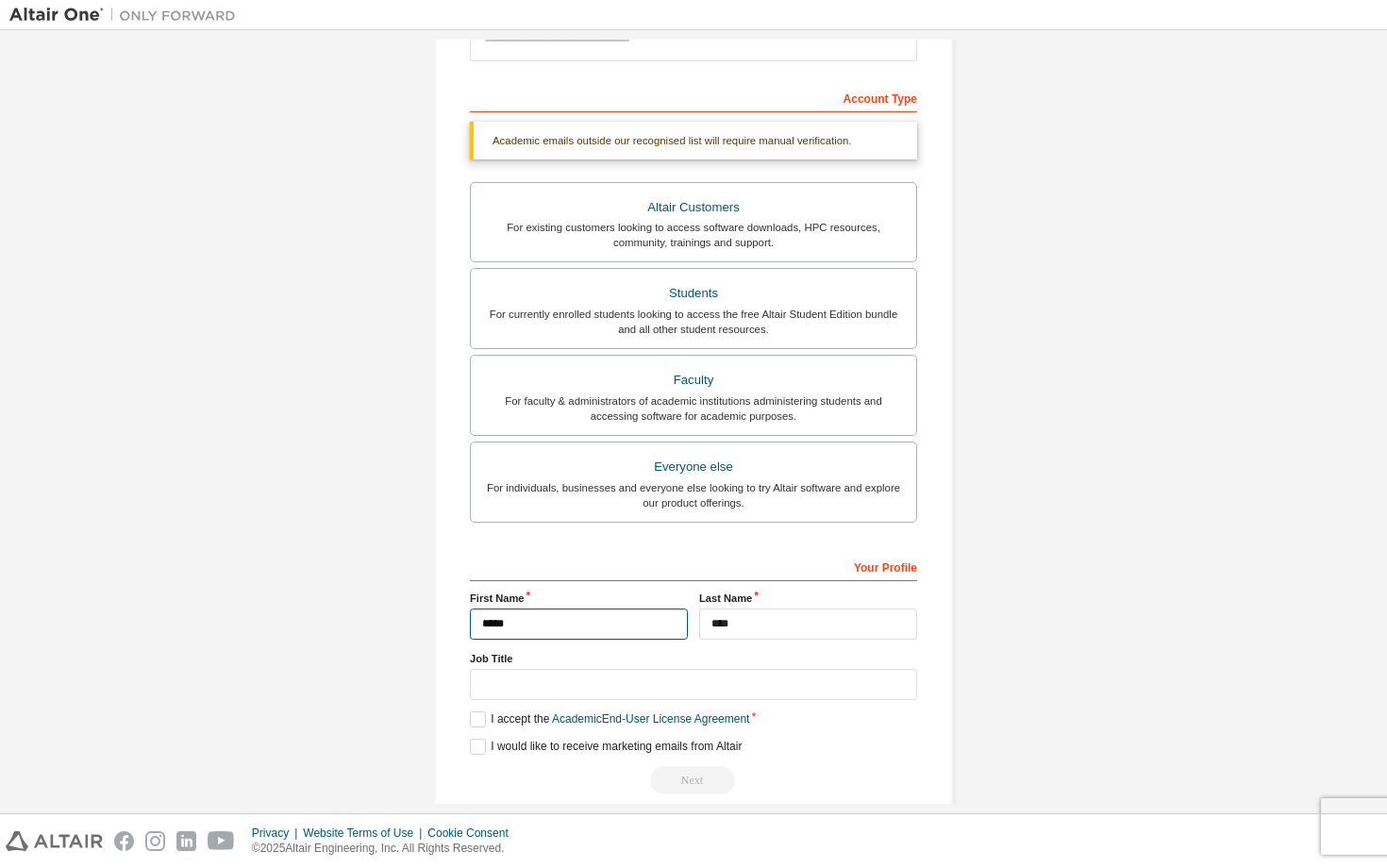 click on "*****" at bounding box center (578, 624) 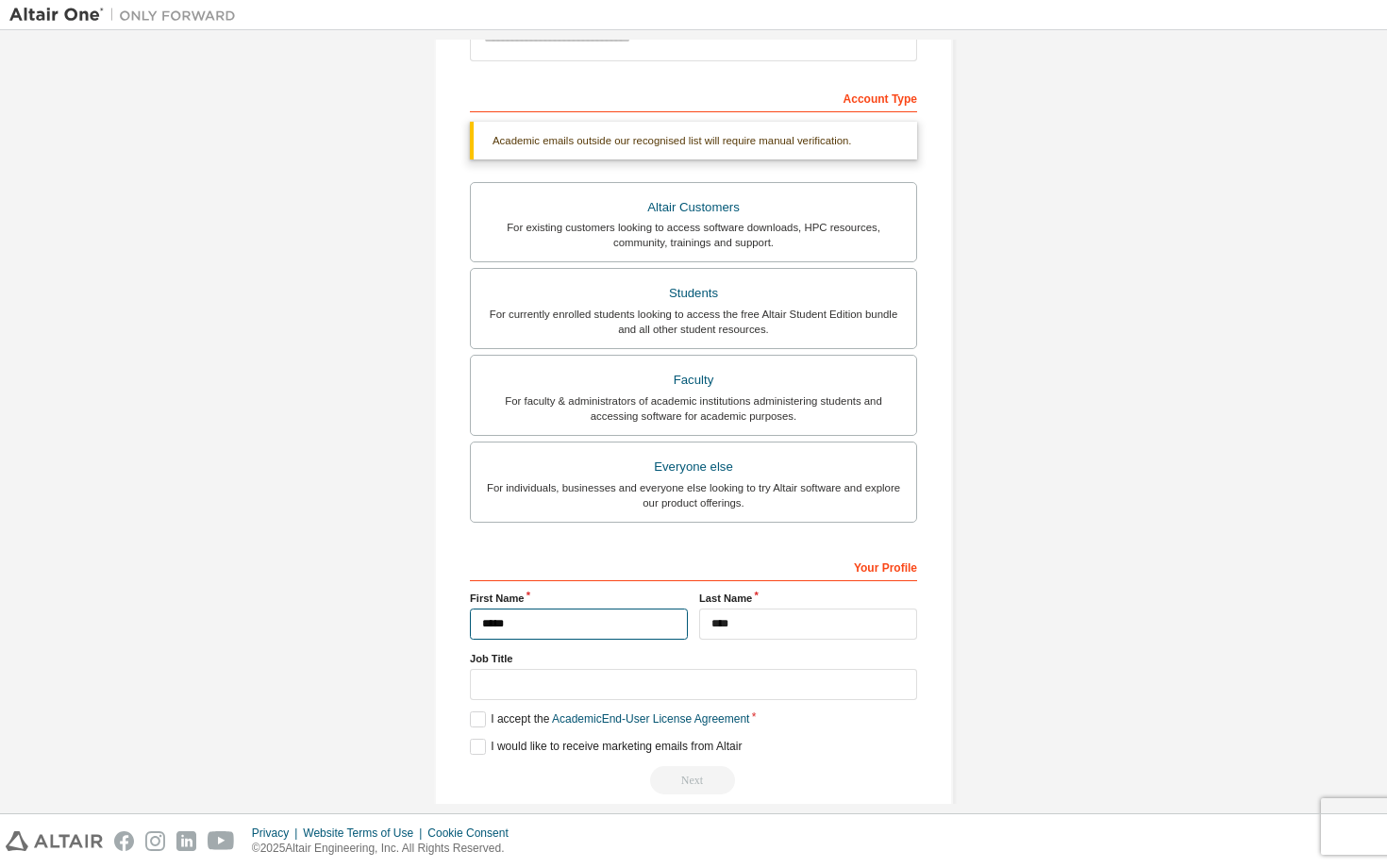 click on "*****" at bounding box center [578, 624] 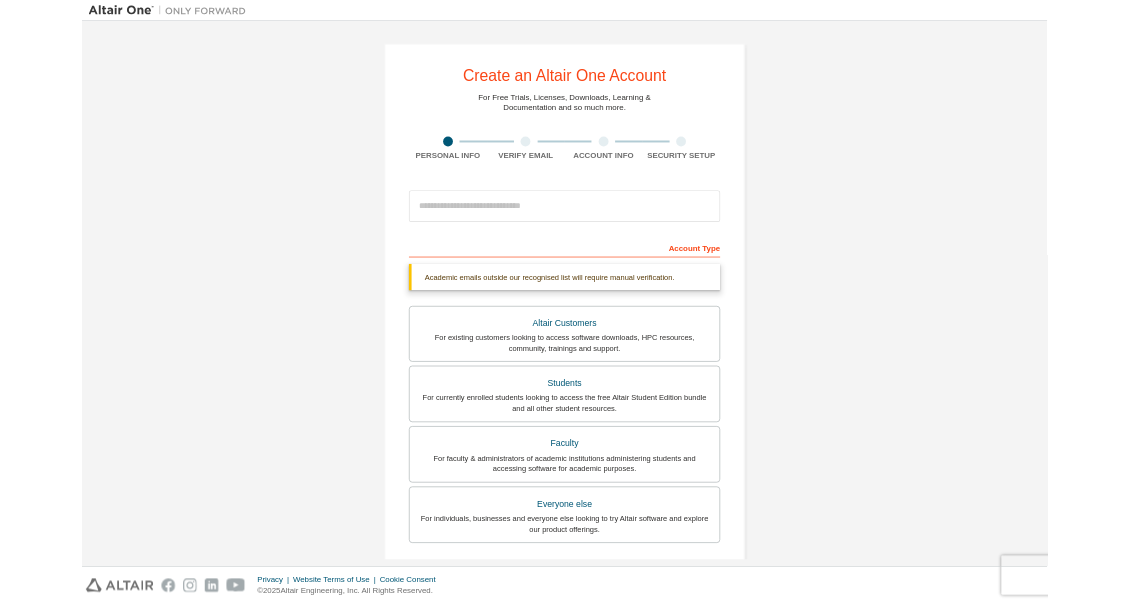 scroll, scrollTop: 1, scrollLeft: 0, axis: vertical 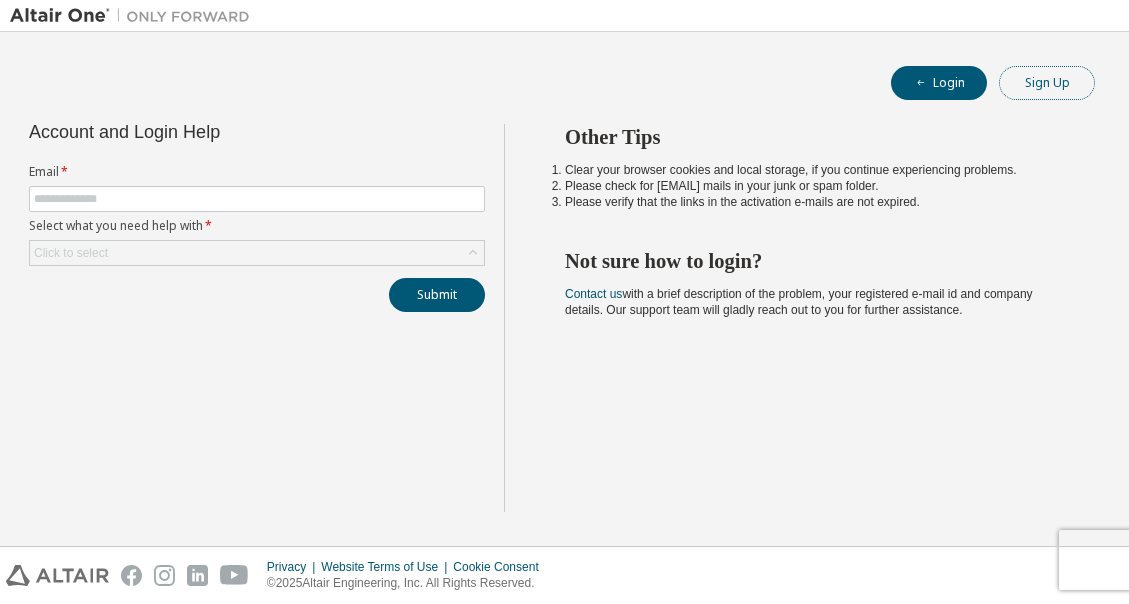 click on "Sign Up" at bounding box center (1047, 83) 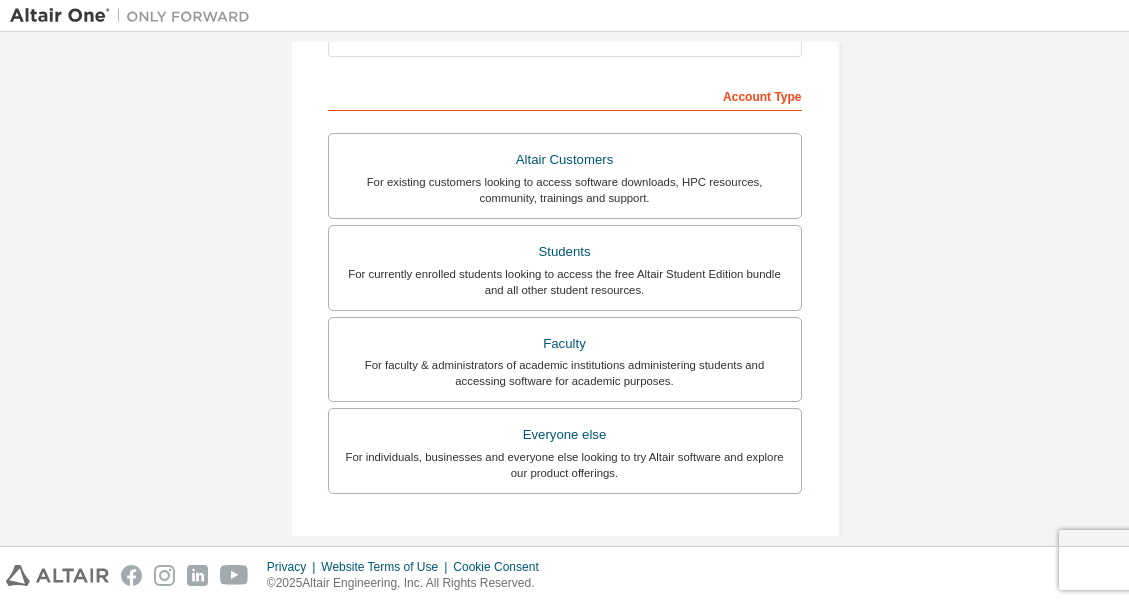 scroll, scrollTop: 284, scrollLeft: 0, axis: vertical 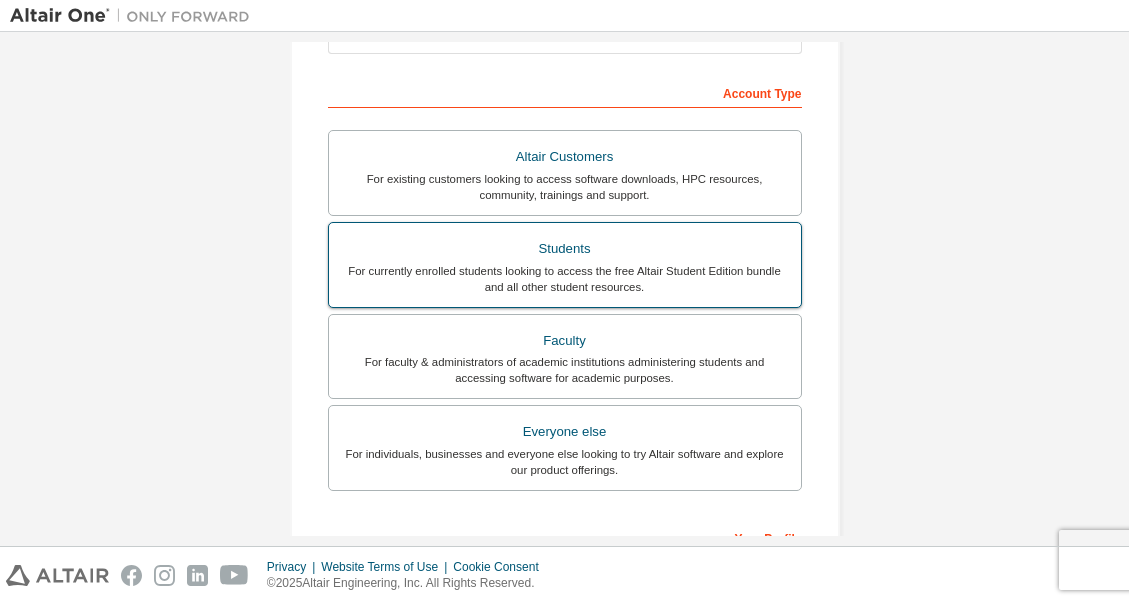 click on "For currently enrolled students looking to access the free Altair Student Edition bundle and all other student resources." at bounding box center [565, 279] 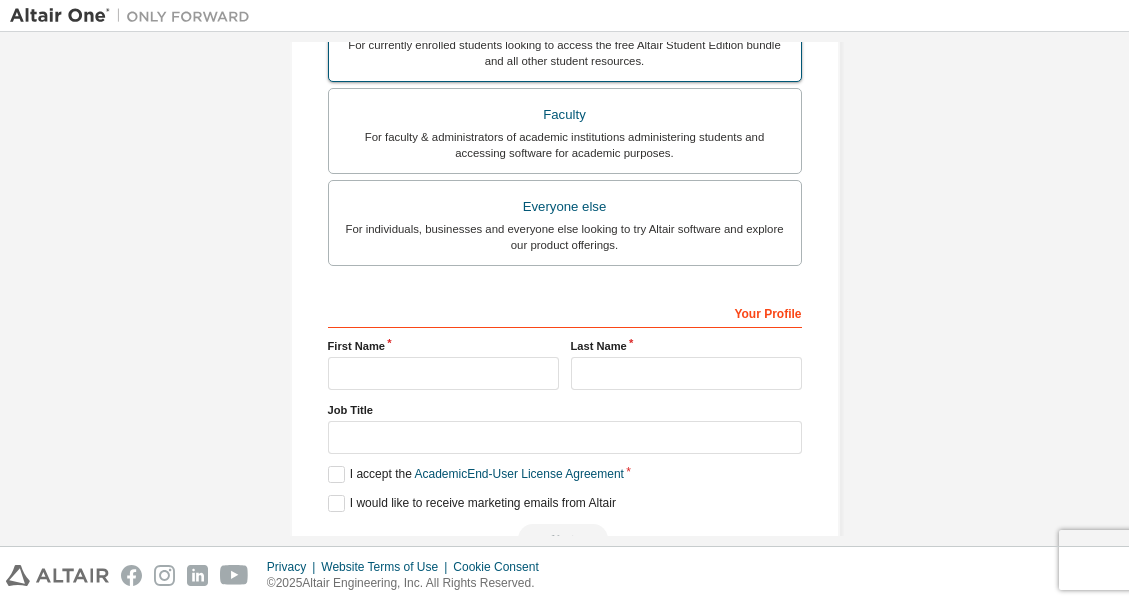 scroll, scrollTop: 617, scrollLeft: 0, axis: vertical 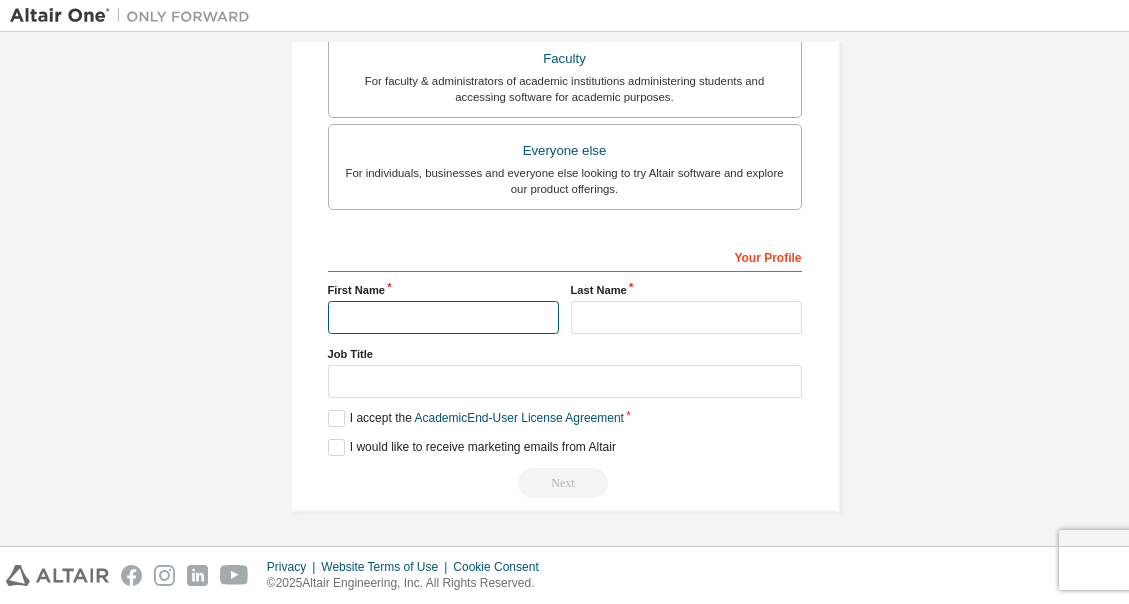 click at bounding box center [443, 317] 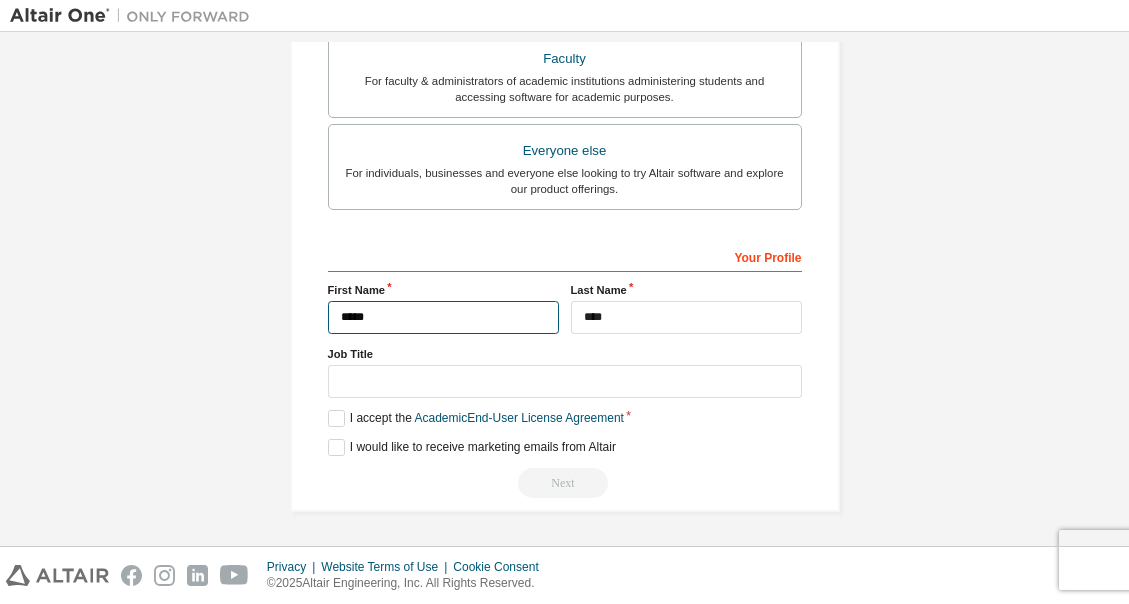 click on "*****" at bounding box center [443, 317] 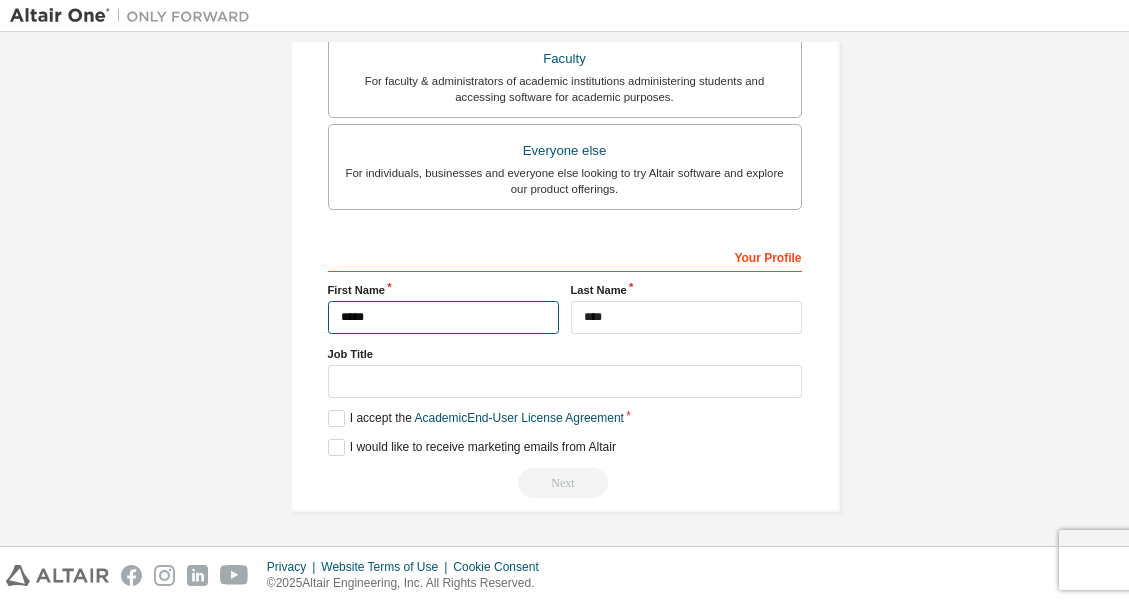 scroll, scrollTop: 0, scrollLeft: 0, axis: both 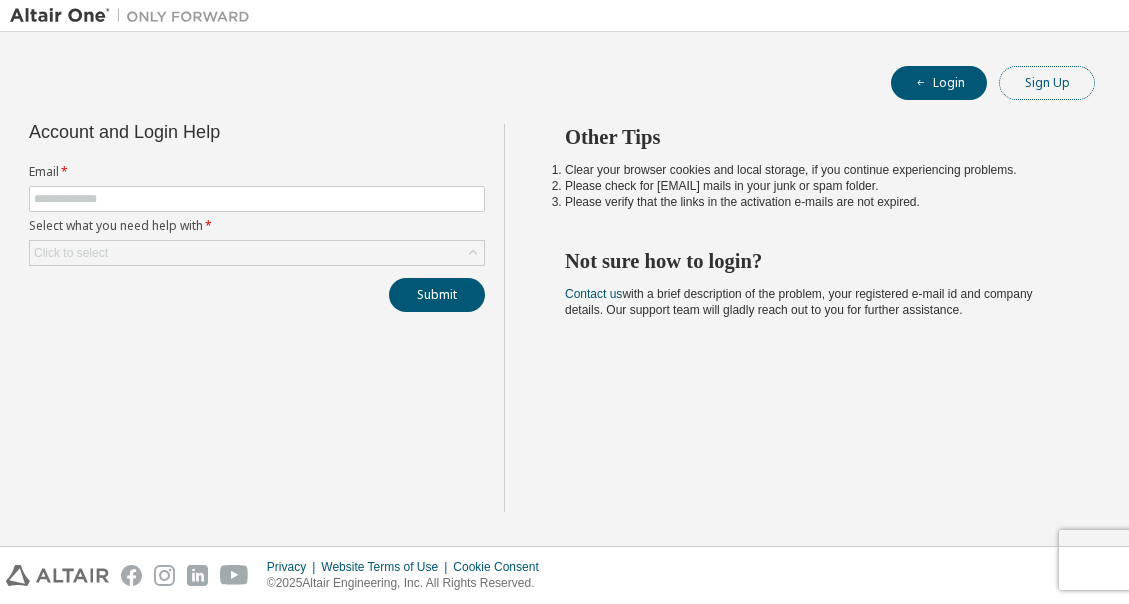 click on "Sign Up" at bounding box center (1047, 83) 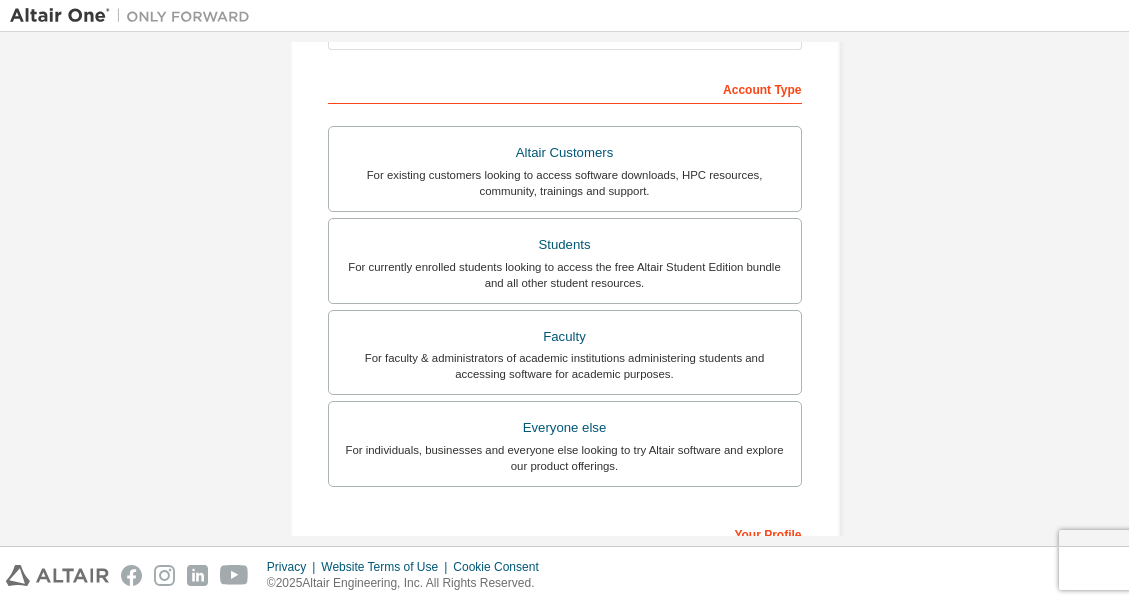 scroll, scrollTop: 565, scrollLeft: 0, axis: vertical 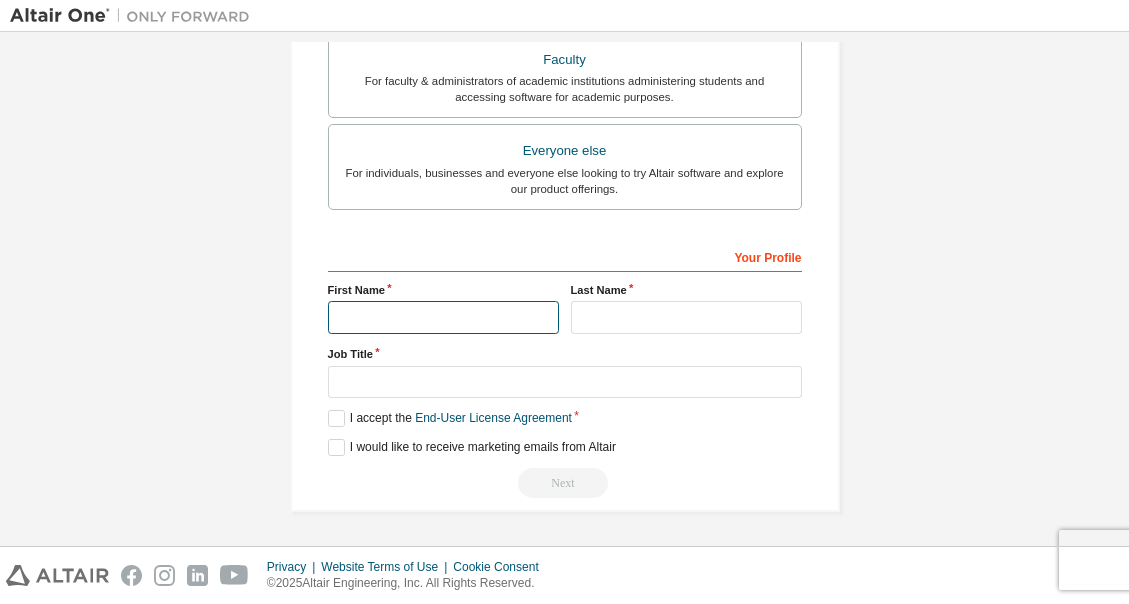 click at bounding box center [443, 317] 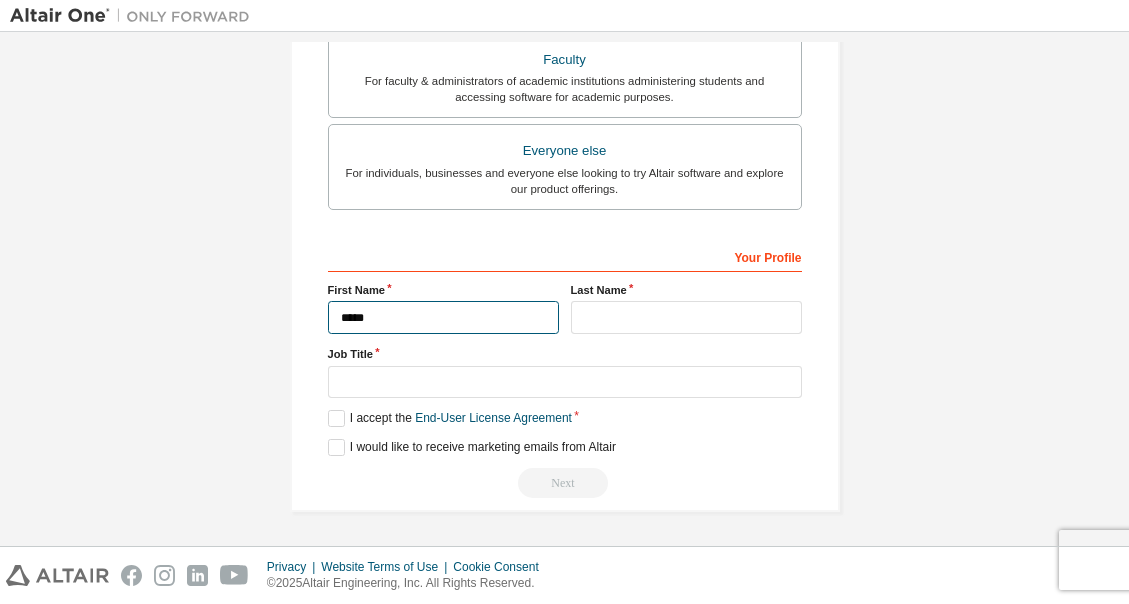 type on "*****" 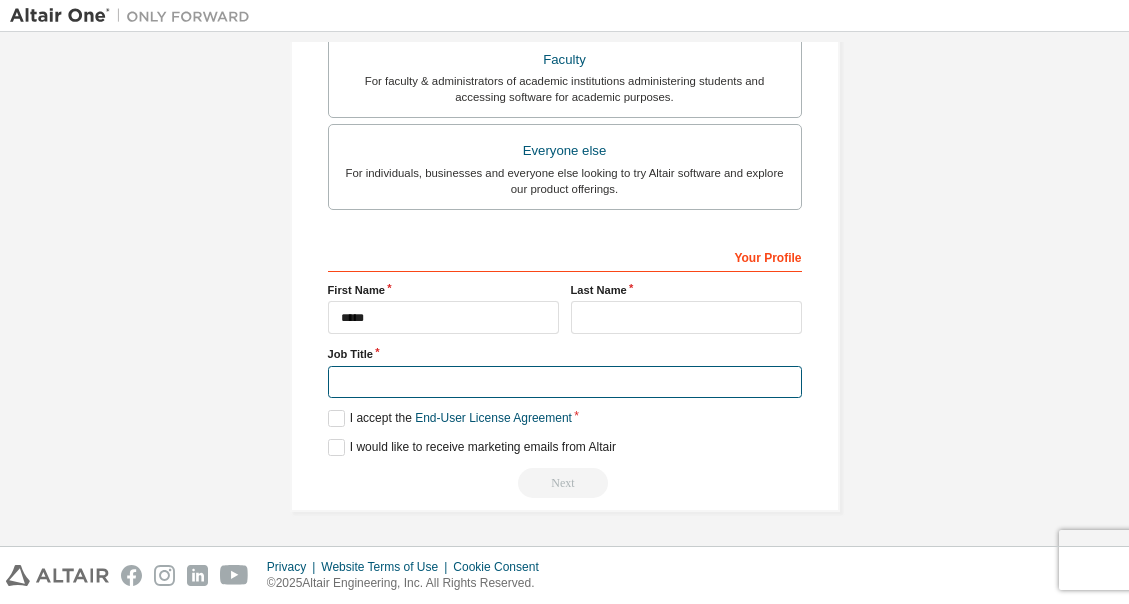 click at bounding box center (565, 382) 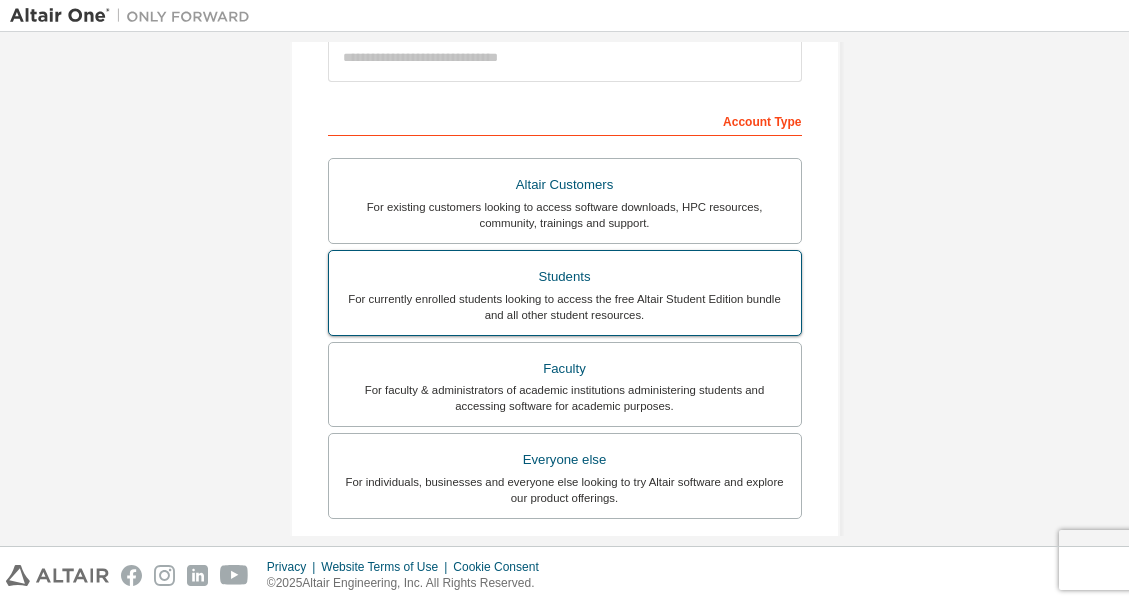 click on "For currently enrolled students looking to access the free Altair Student Edition bundle and all other student resources." at bounding box center [565, 307] 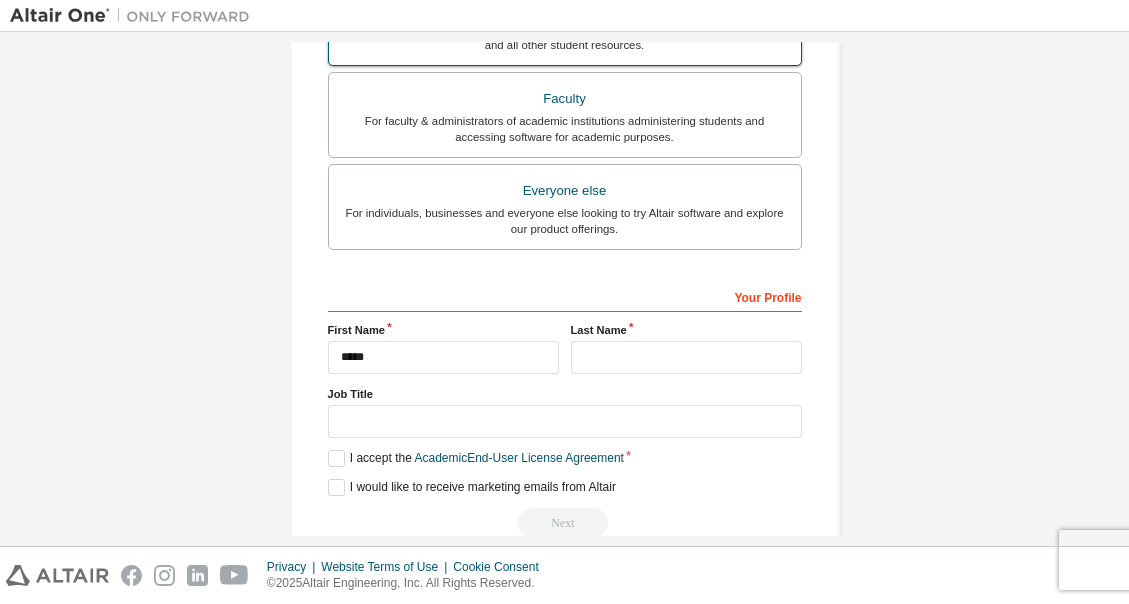 scroll, scrollTop: 617, scrollLeft: 0, axis: vertical 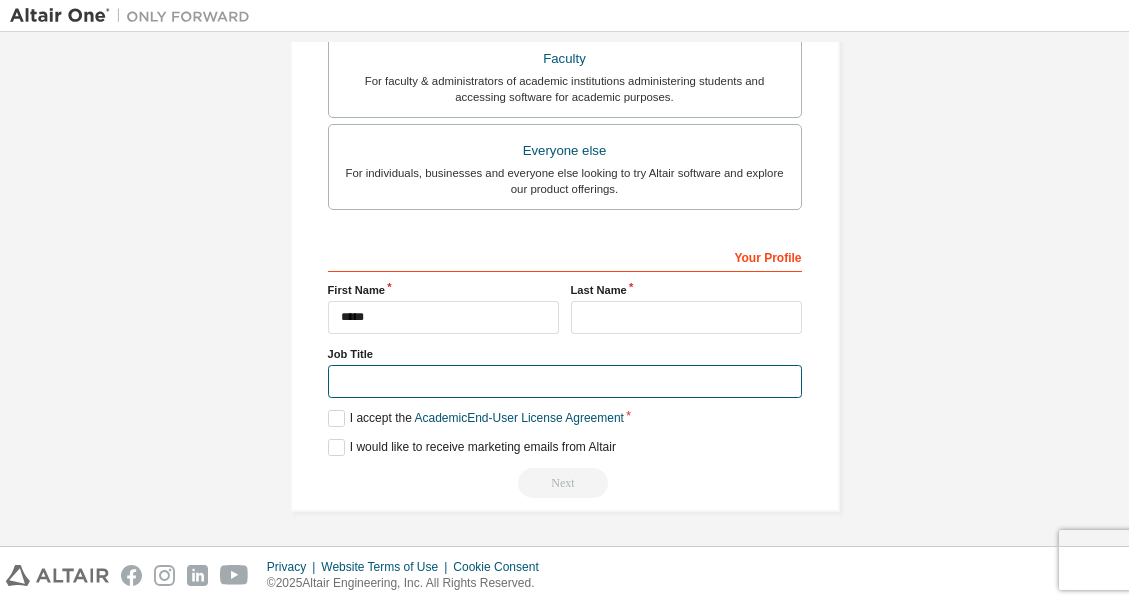 click at bounding box center [565, 381] 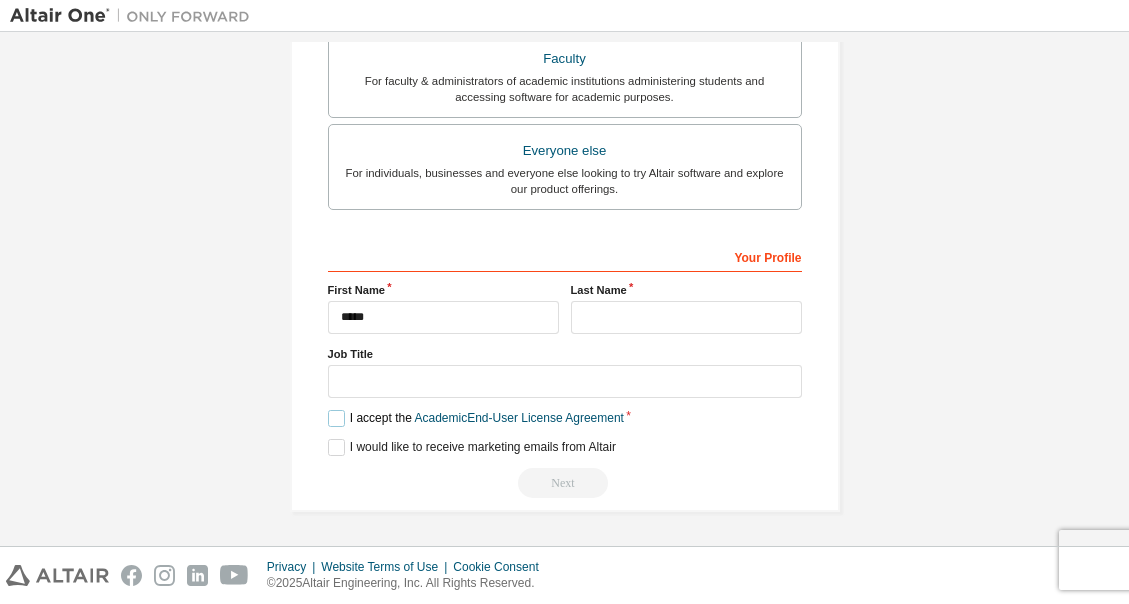 click on "I accept the   Academic   End-User License Agreement" at bounding box center (476, 418) 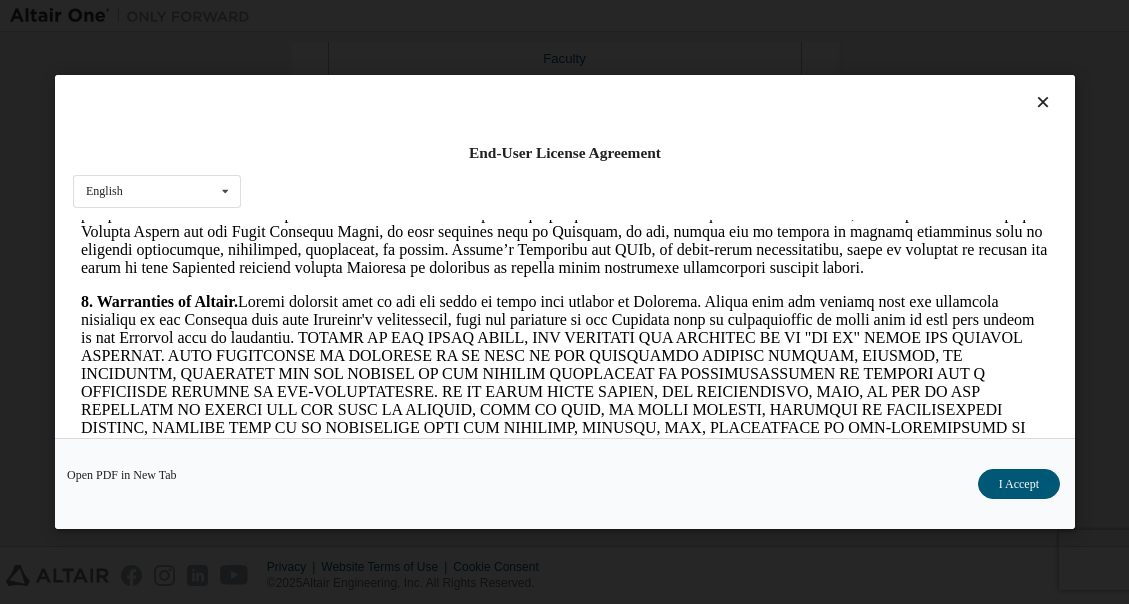 scroll, scrollTop: 3130, scrollLeft: 0, axis: vertical 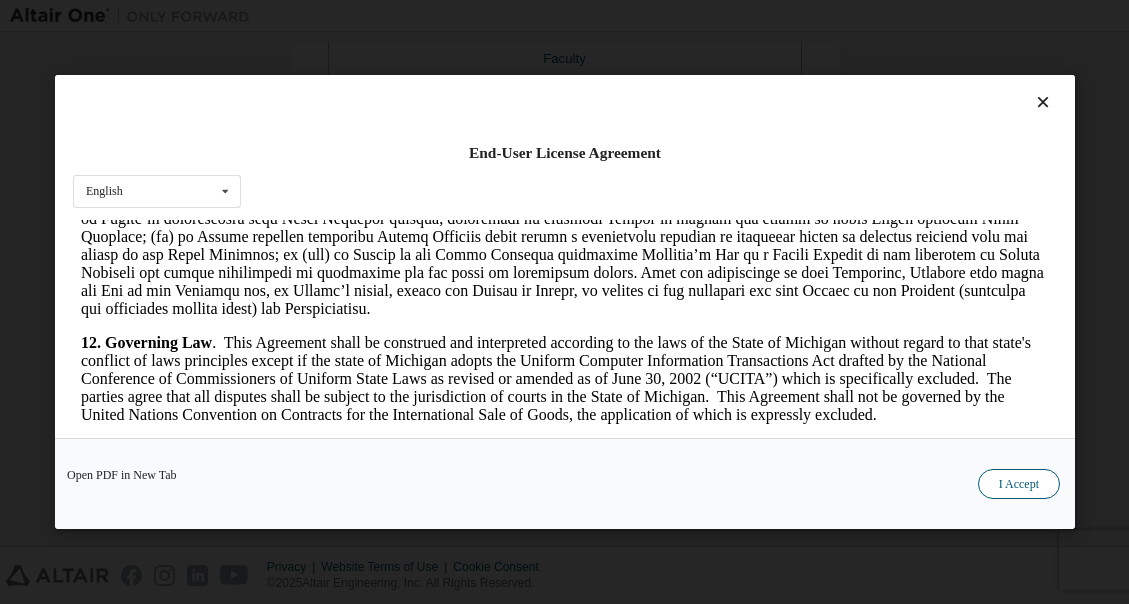 click on "I Accept" at bounding box center [1018, 484] 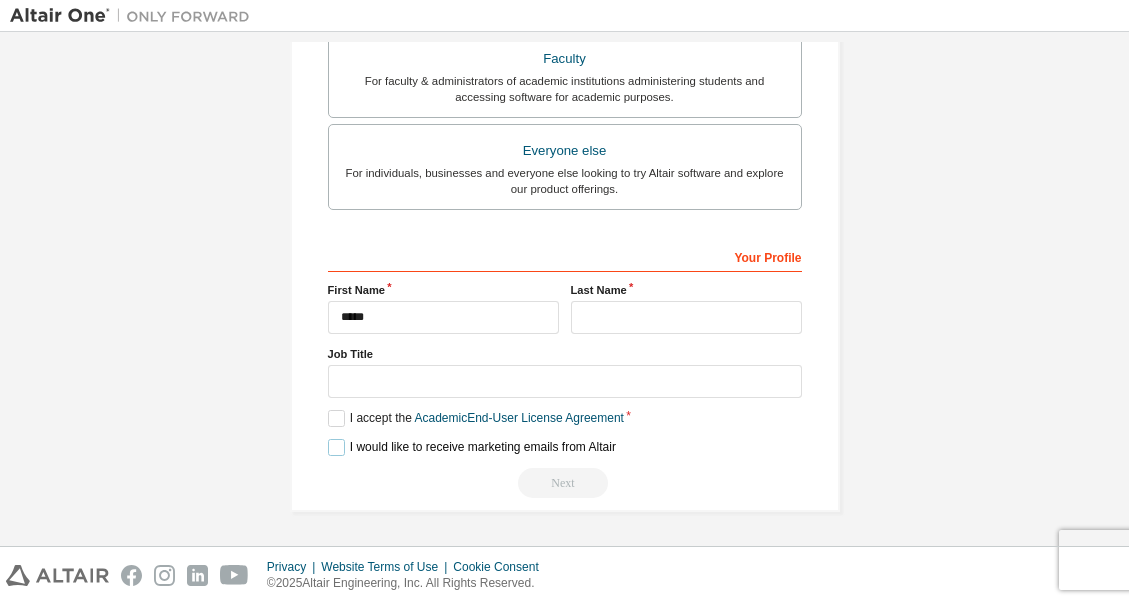 click on "I would like to receive marketing emails from Altair" at bounding box center (472, 447) 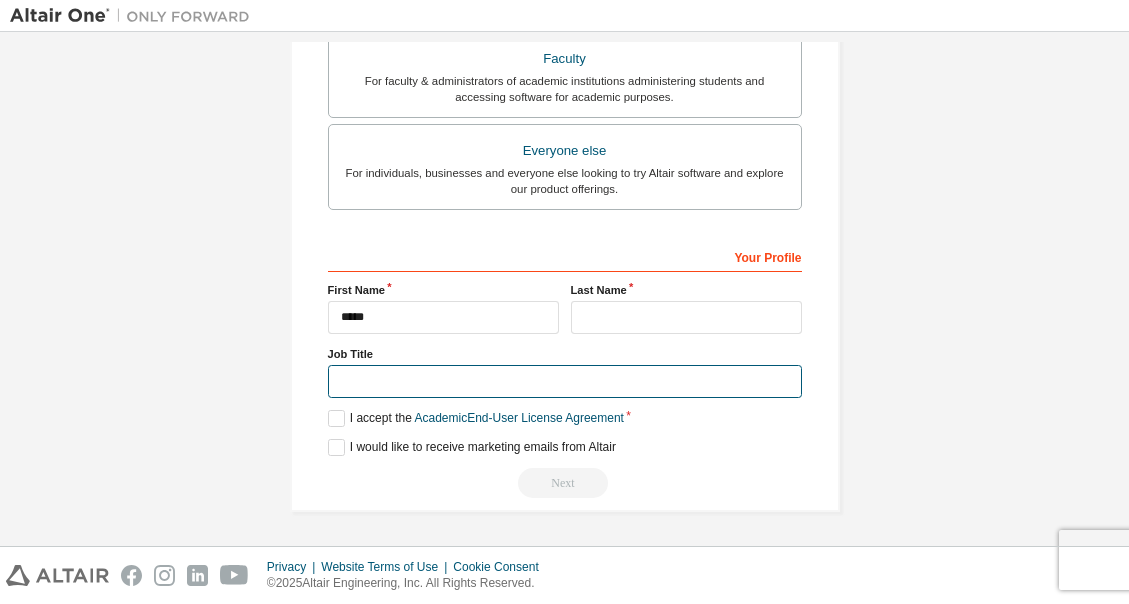 click at bounding box center [565, 381] 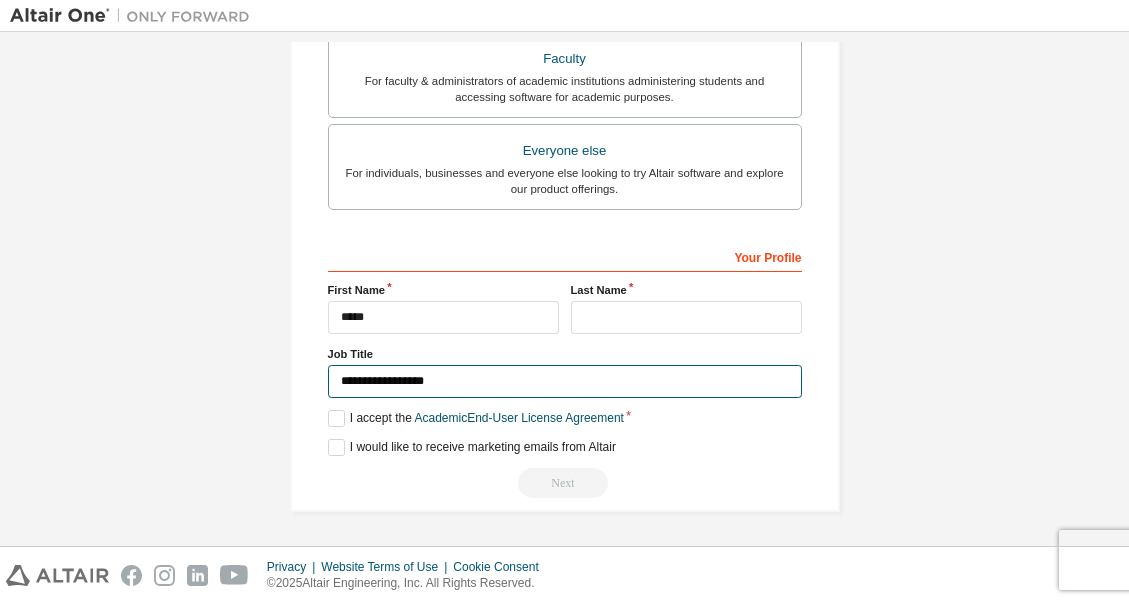 type on "**********" 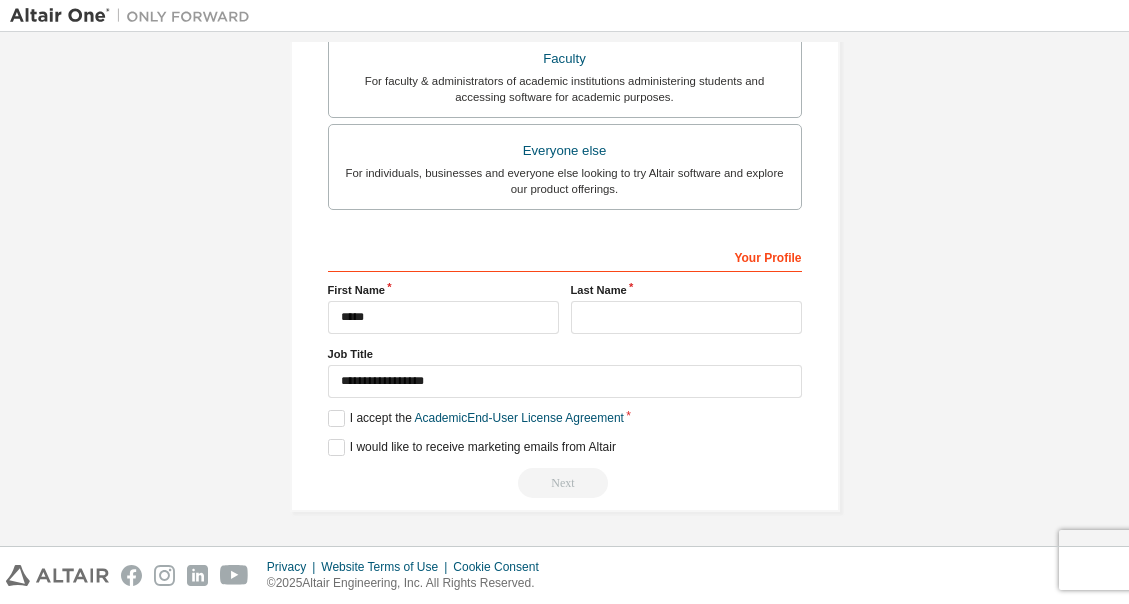 click on "Next" at bounding box center [565, 483] 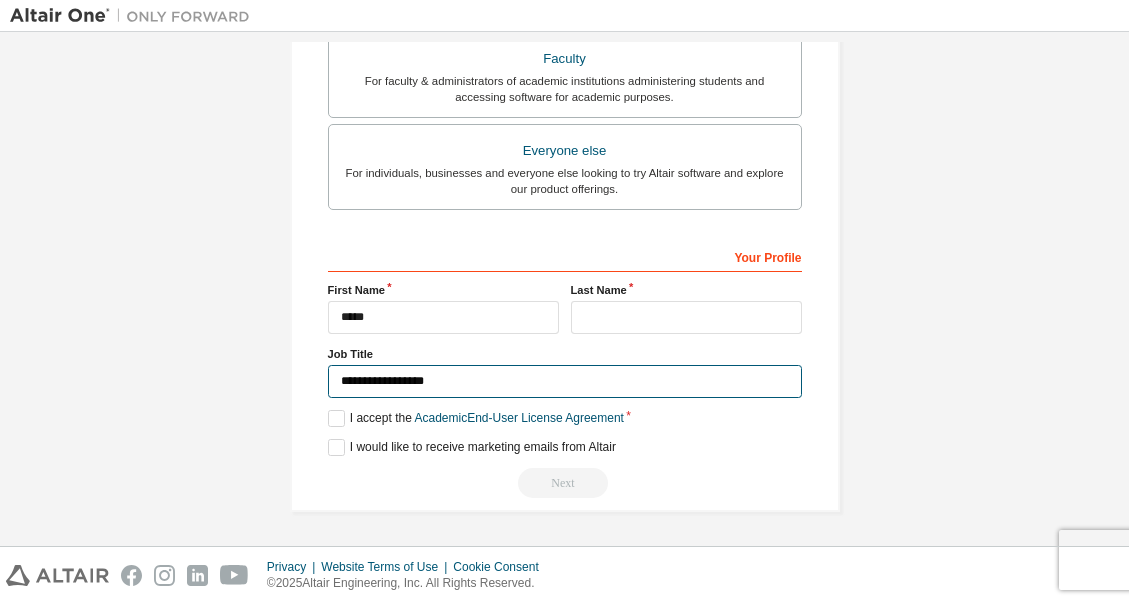 click on "**********" at bounding box center [565, 381] 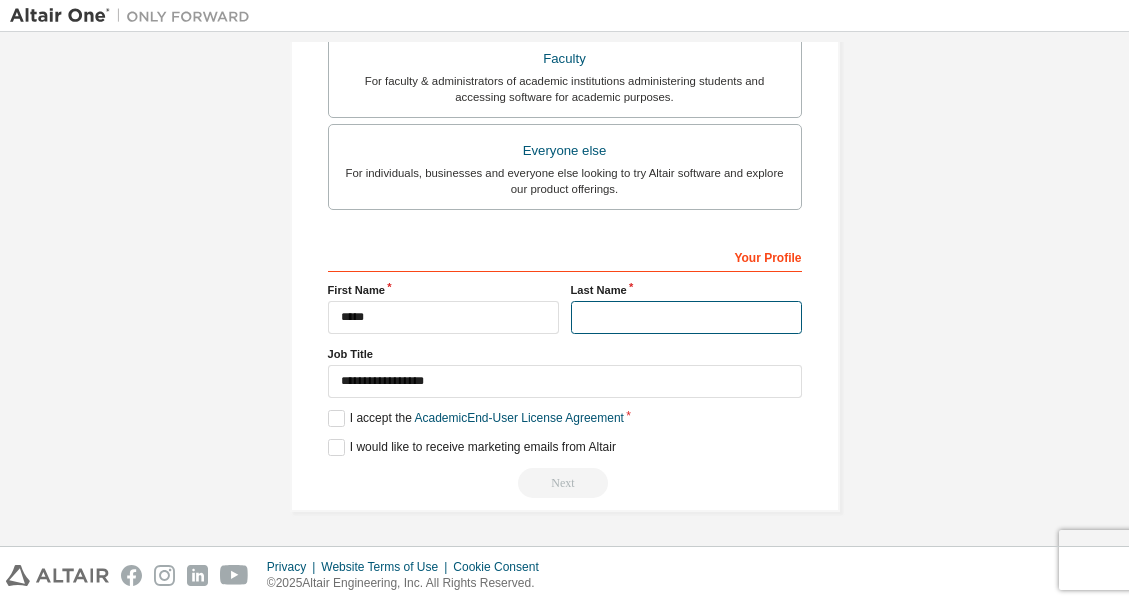 click at bounding box center [686, 317] 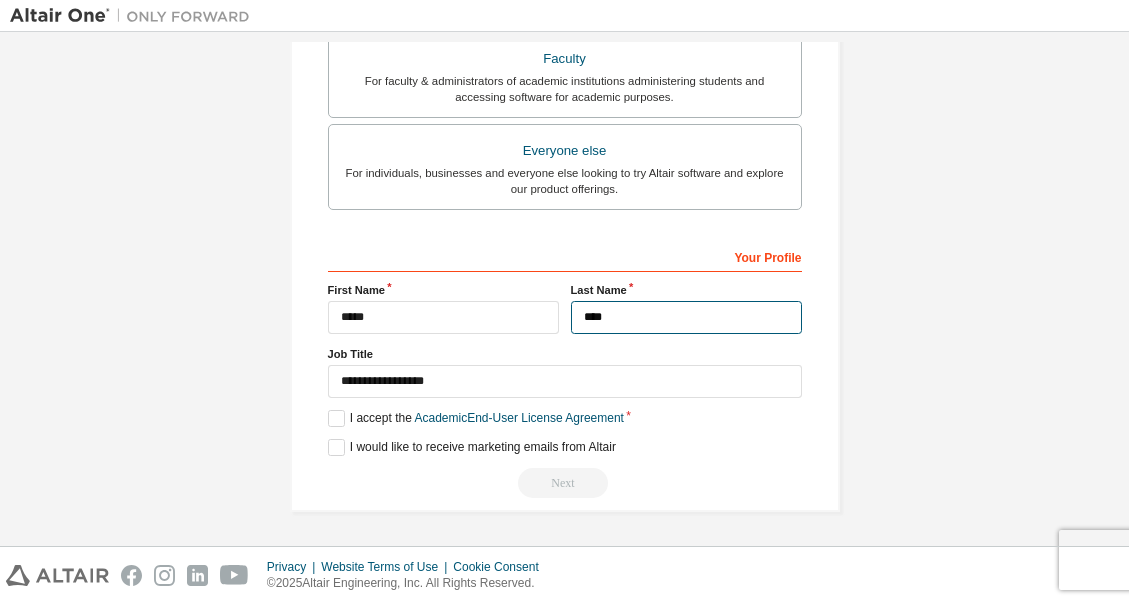 type on "****" 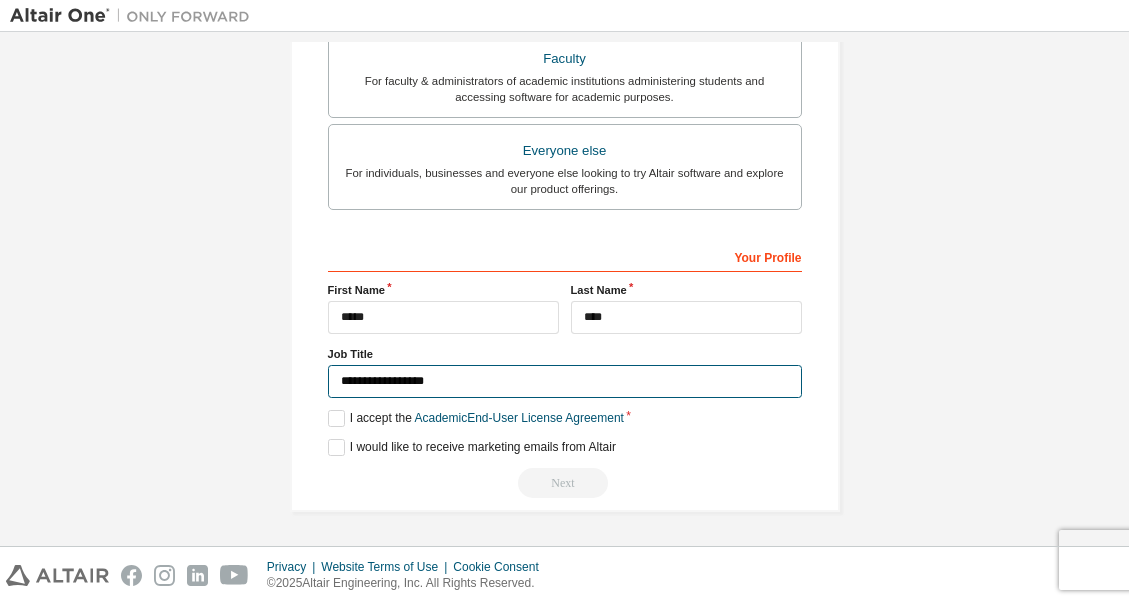 click on "**********" at bounding box center (565, 381) 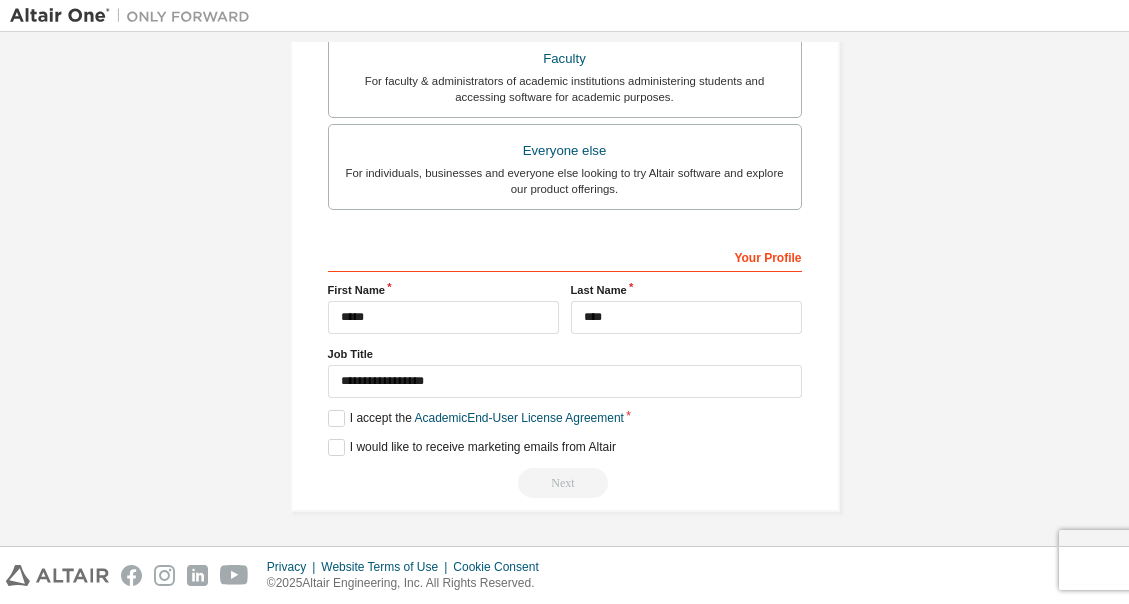 click on "**********" at bounding box center (565, 372) 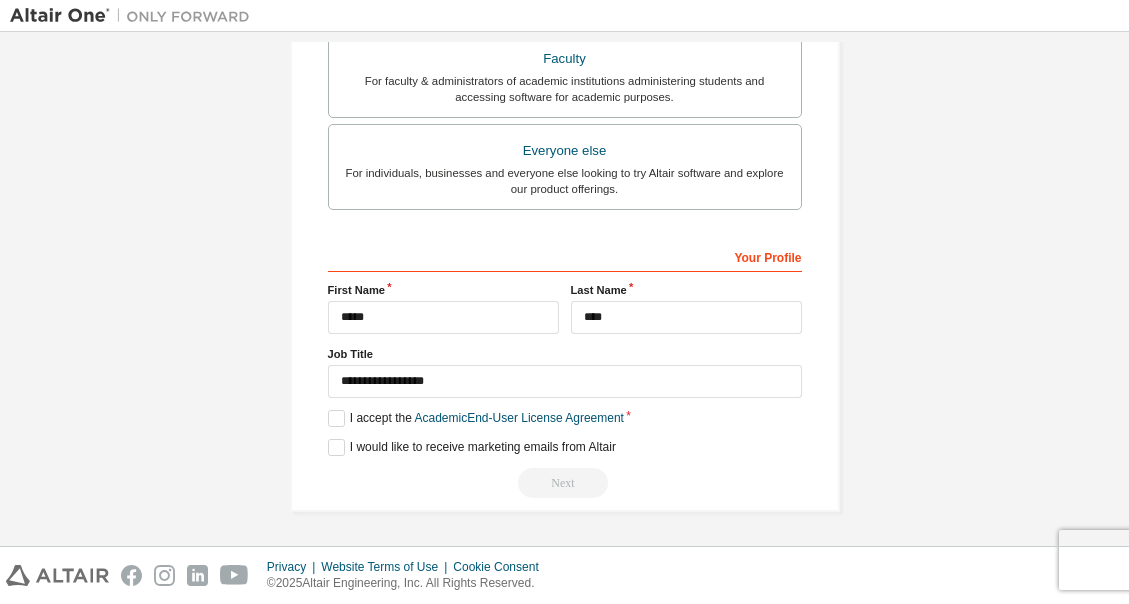 click on "Next" at bounding box center (565, 483) 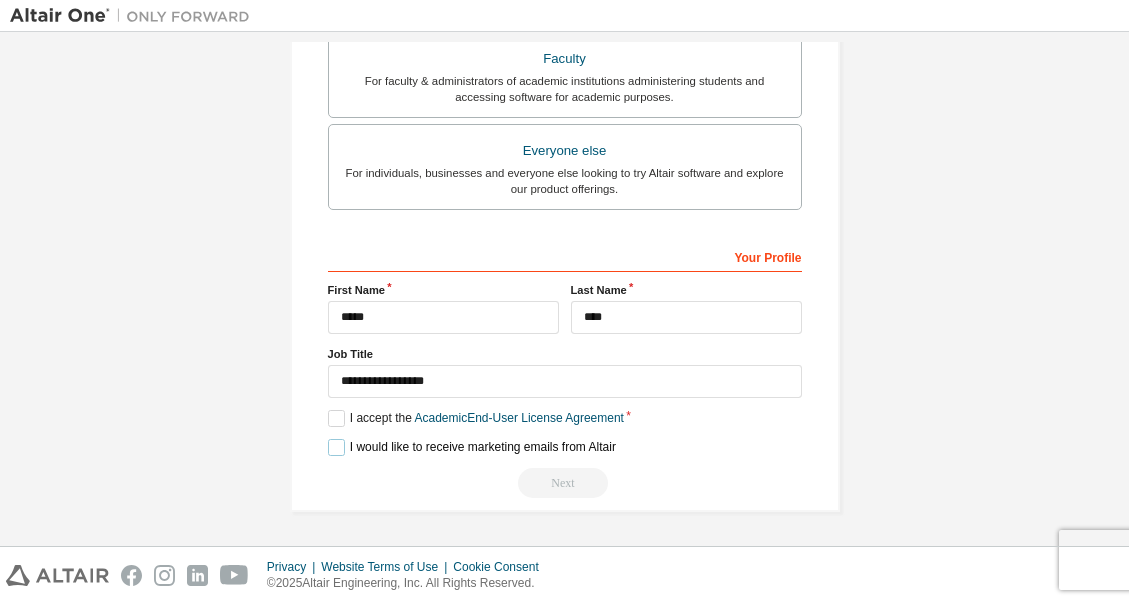 click on "I would like to receive marketing emails from Altair" at bounding box center (472, 447) 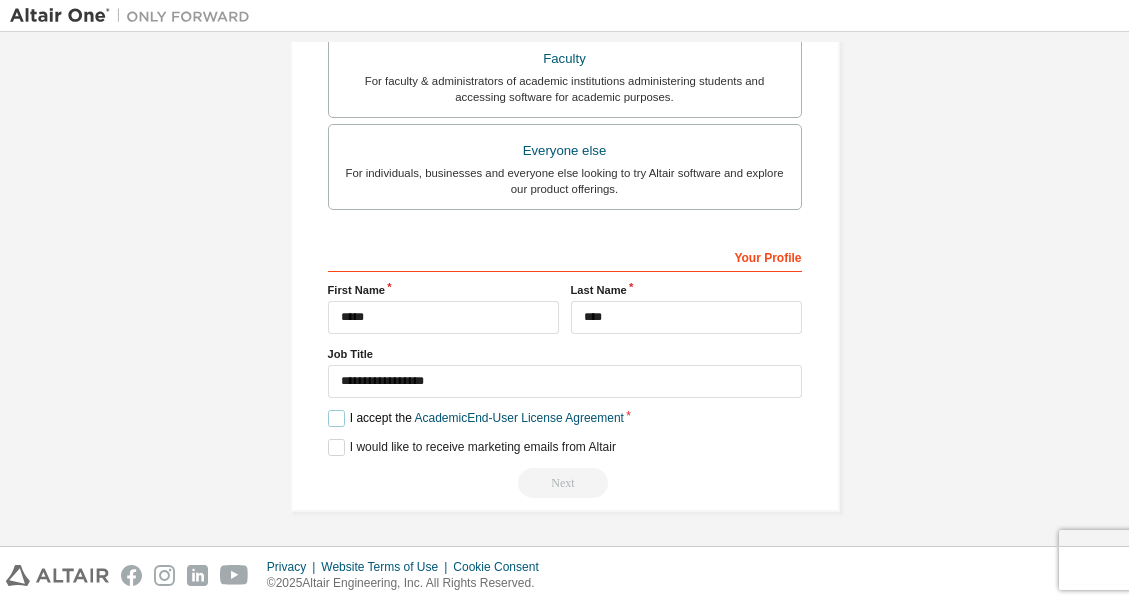 click on "I accept the   Academic   End-User License Agreement" at bounding box center (476, 418) 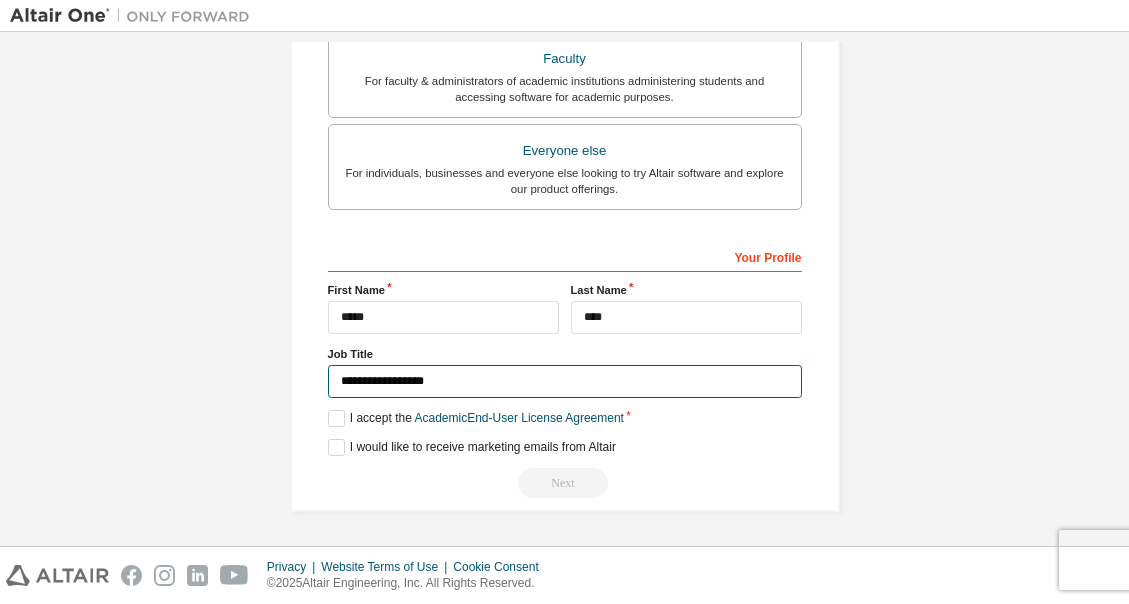 click on "**********" at bounding box center [565, 381] 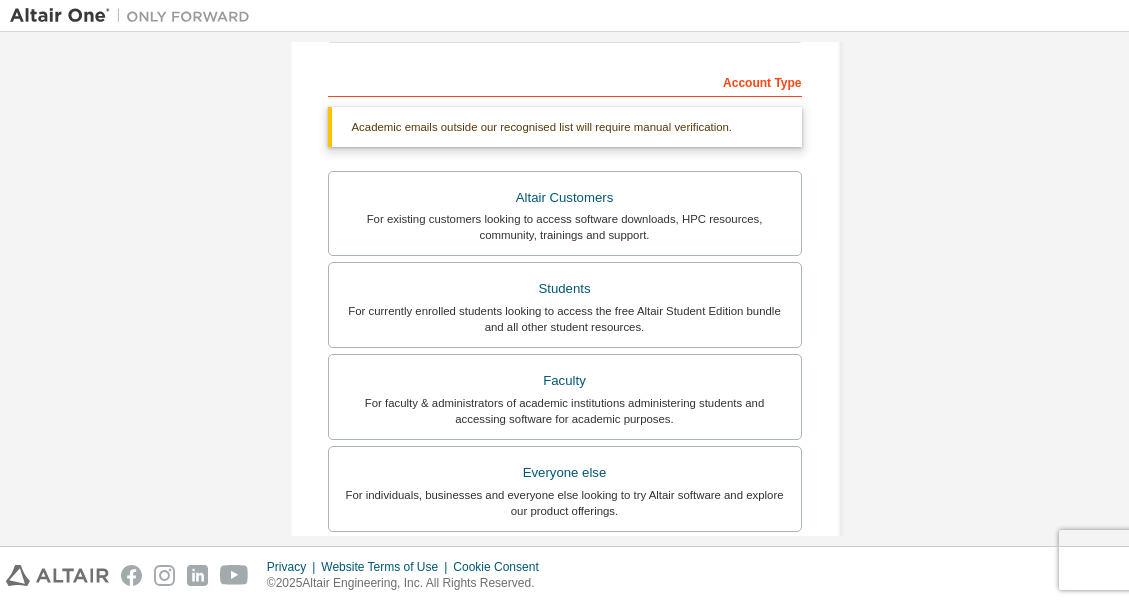 scroll, scrollTop: 0, scrollLeft: 0, axis: both 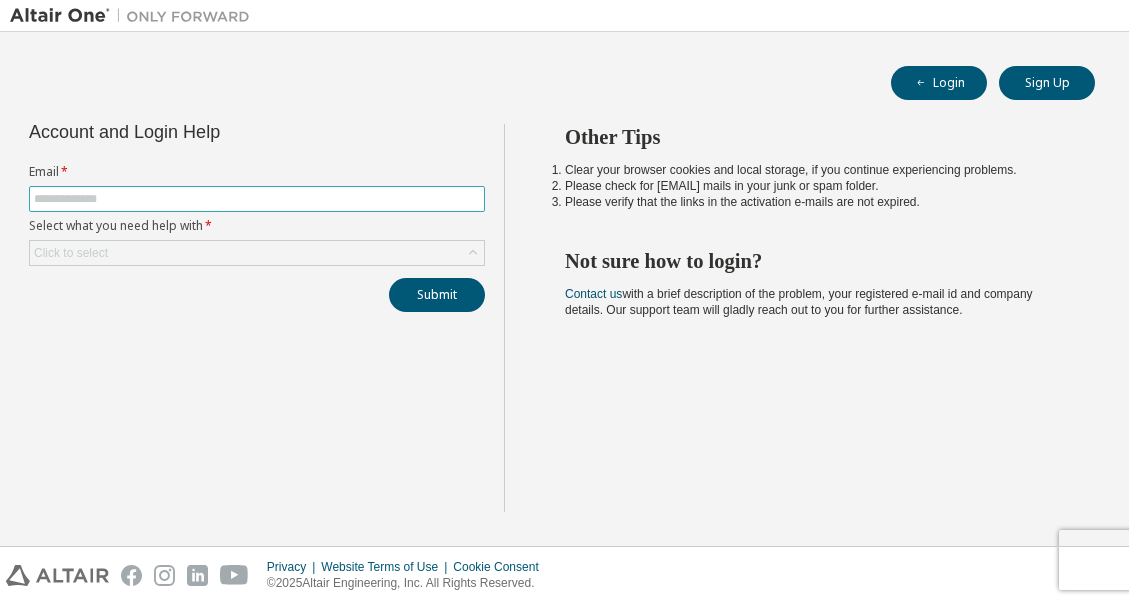 click at bounding box center [257, 199] 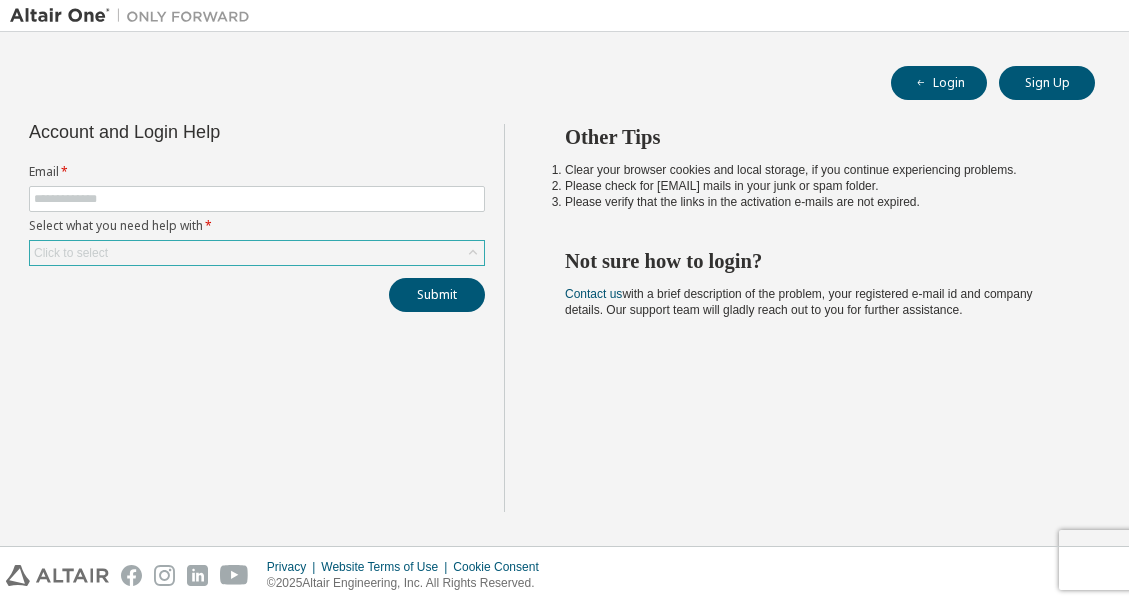 click on "Click to select" at bounding box center [257, 253] 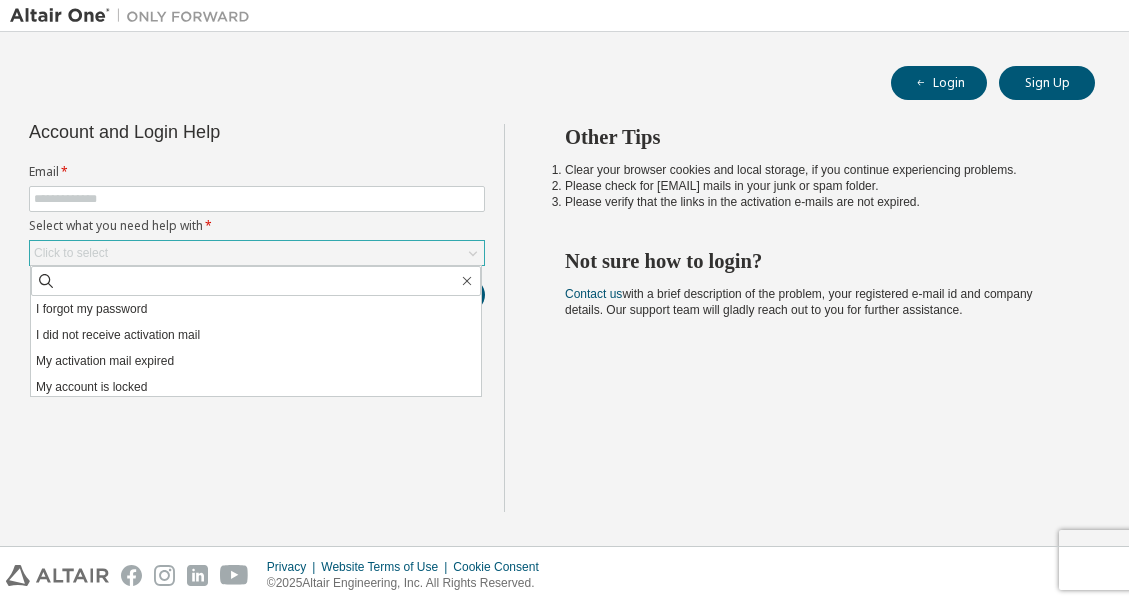 click on "Click to select" at bounding box center (257, 253) 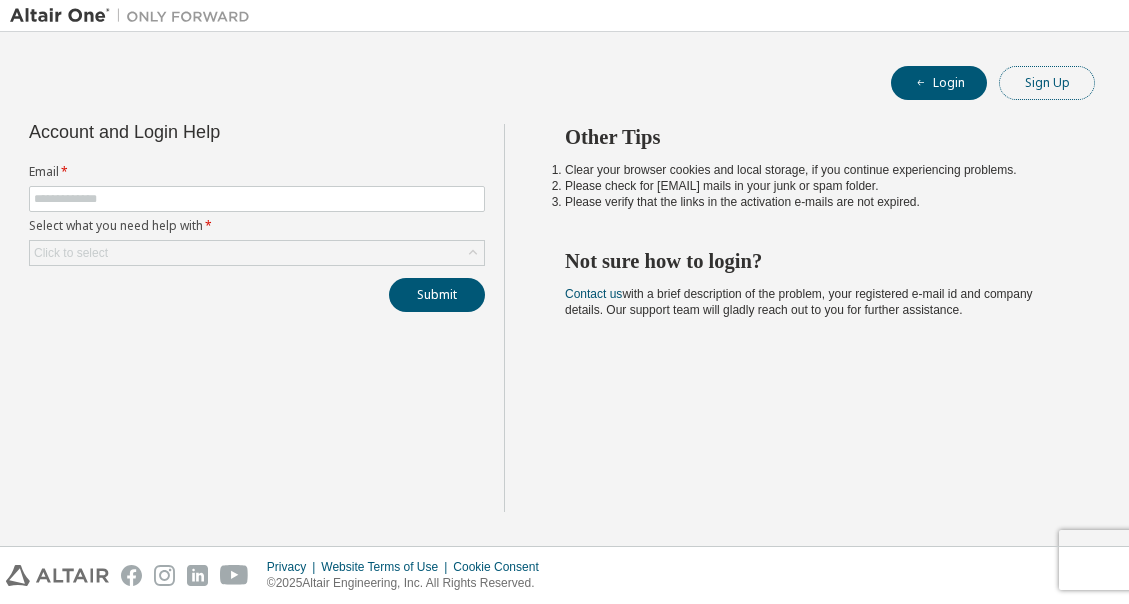 click on "Sign Up" at bounding box center [1047, 83] 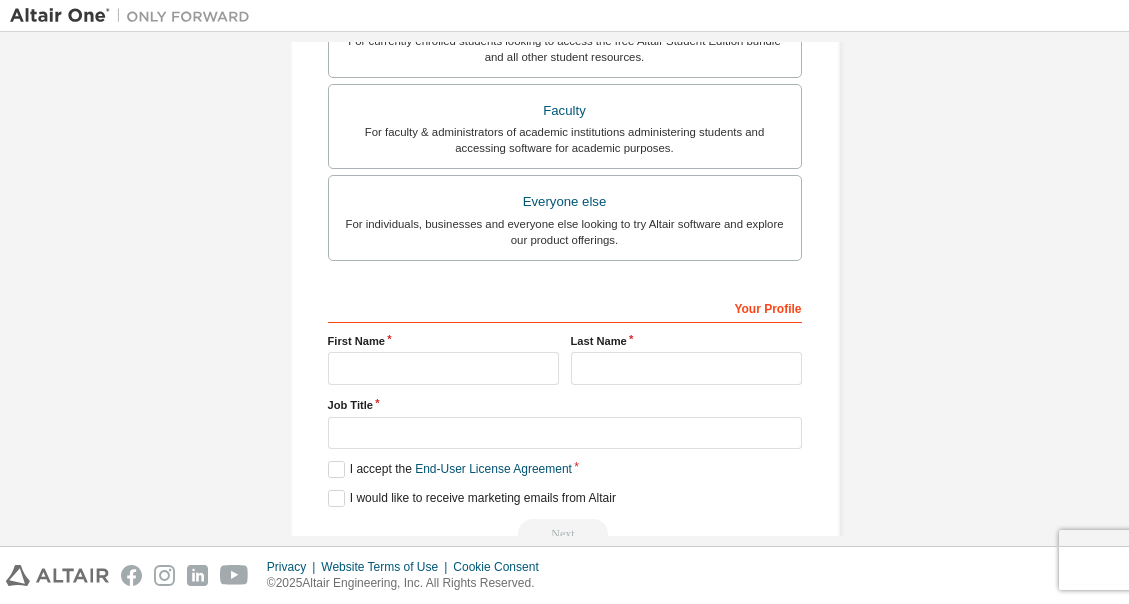 scroll, scrollTop: 565, scrollLeft: 0, axis: vertical 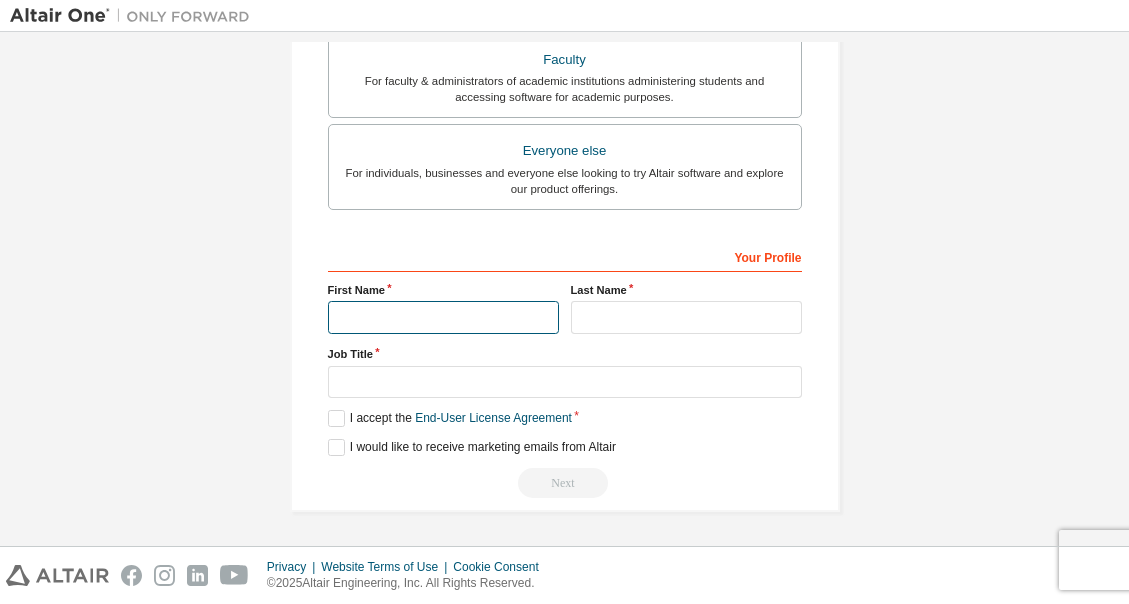 click at bounding box center [443, 317] 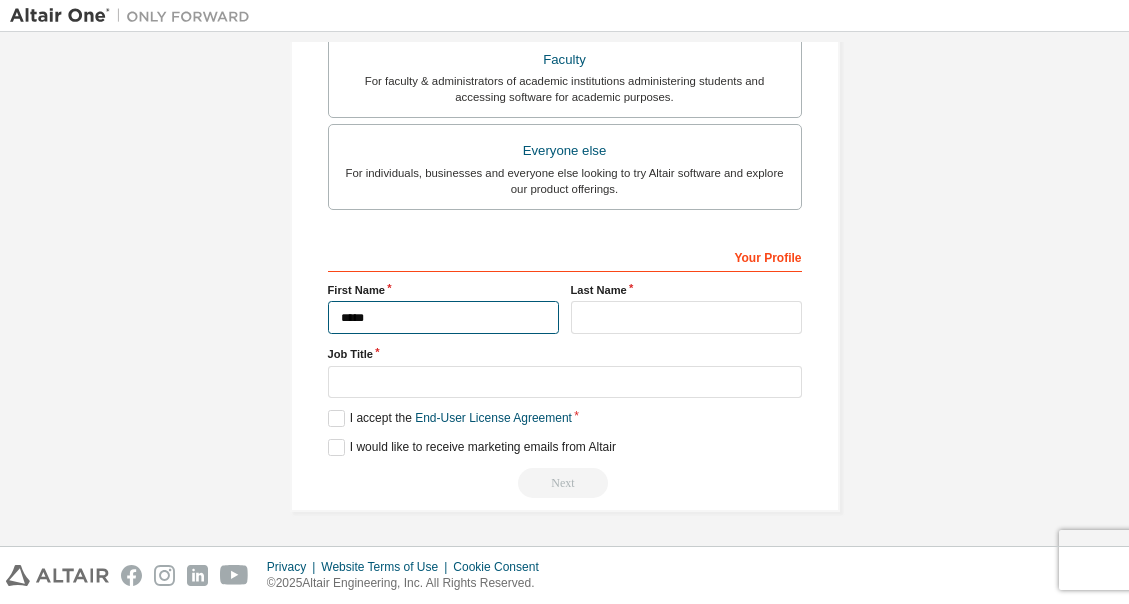 type on "*****" 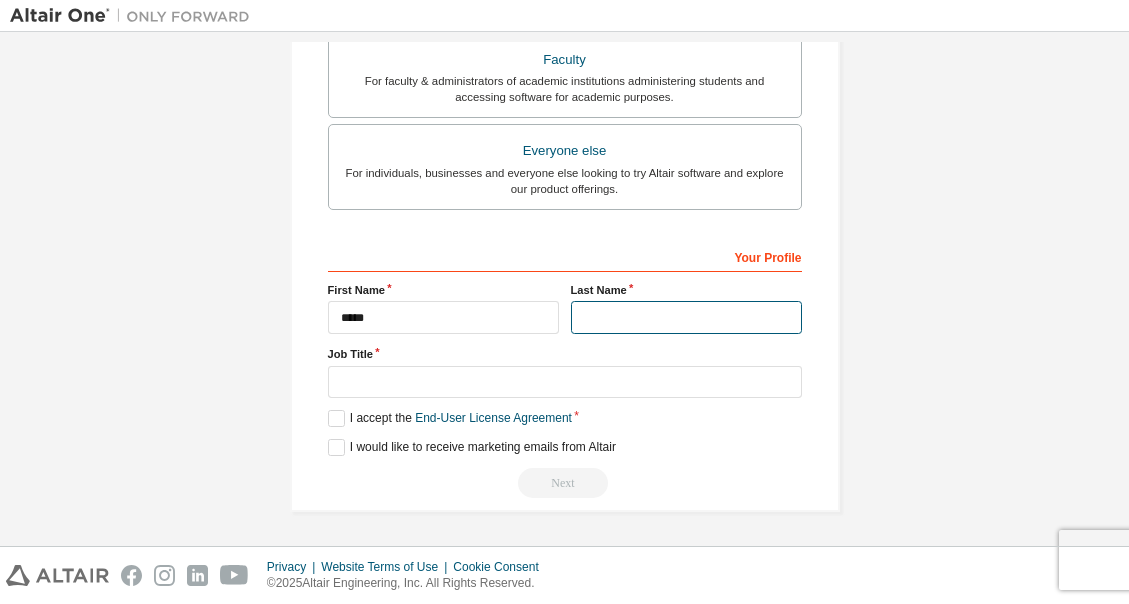 click at bounding box center [686, 317] 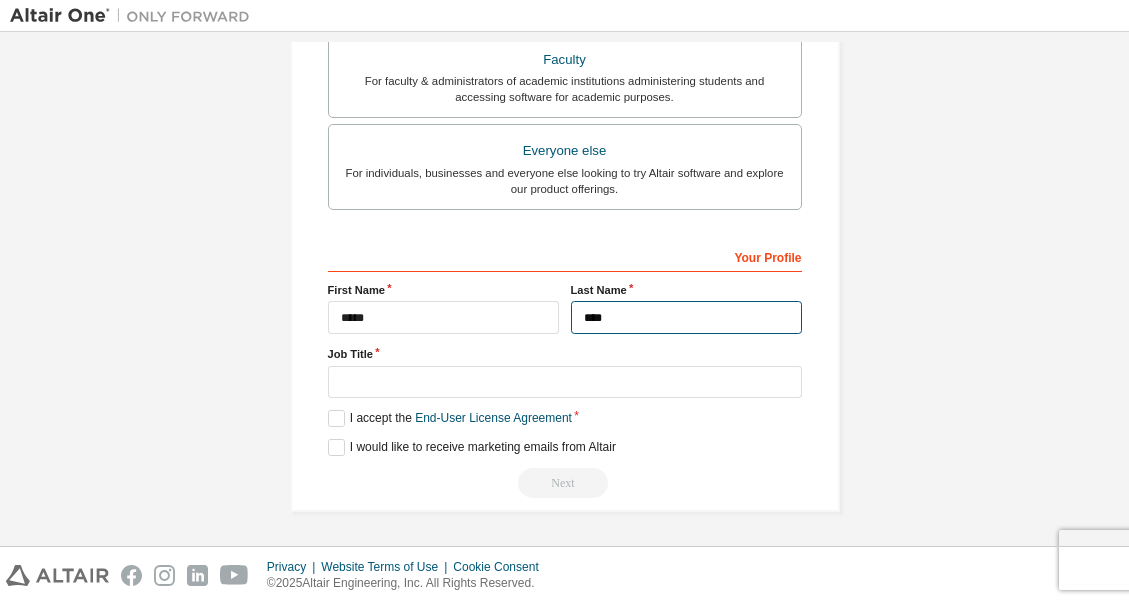 type on "****" 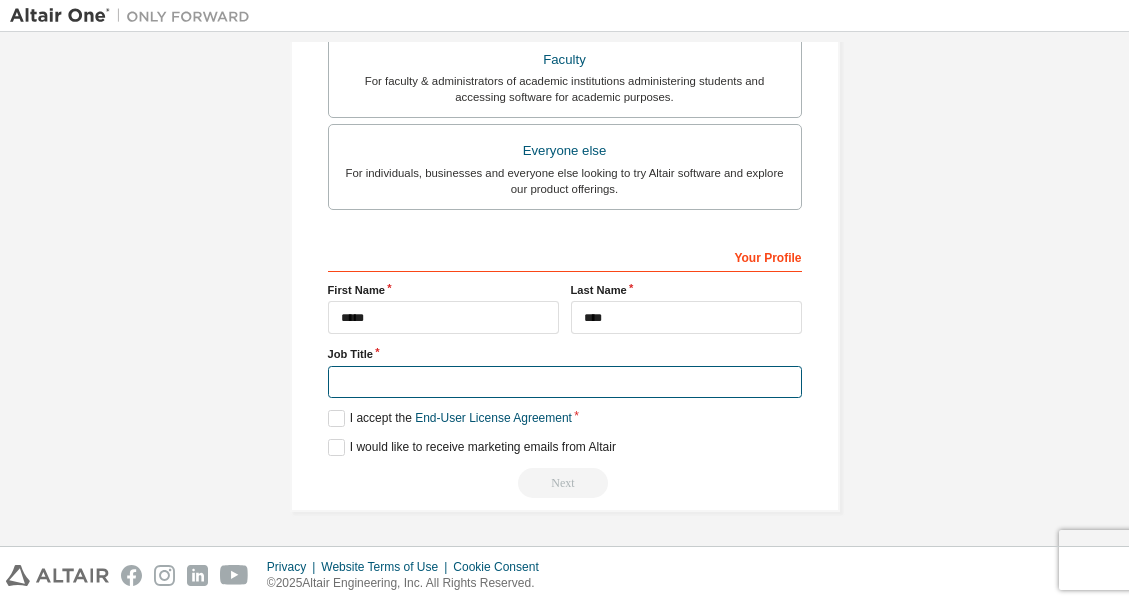 click at bounding box center (565, 382) 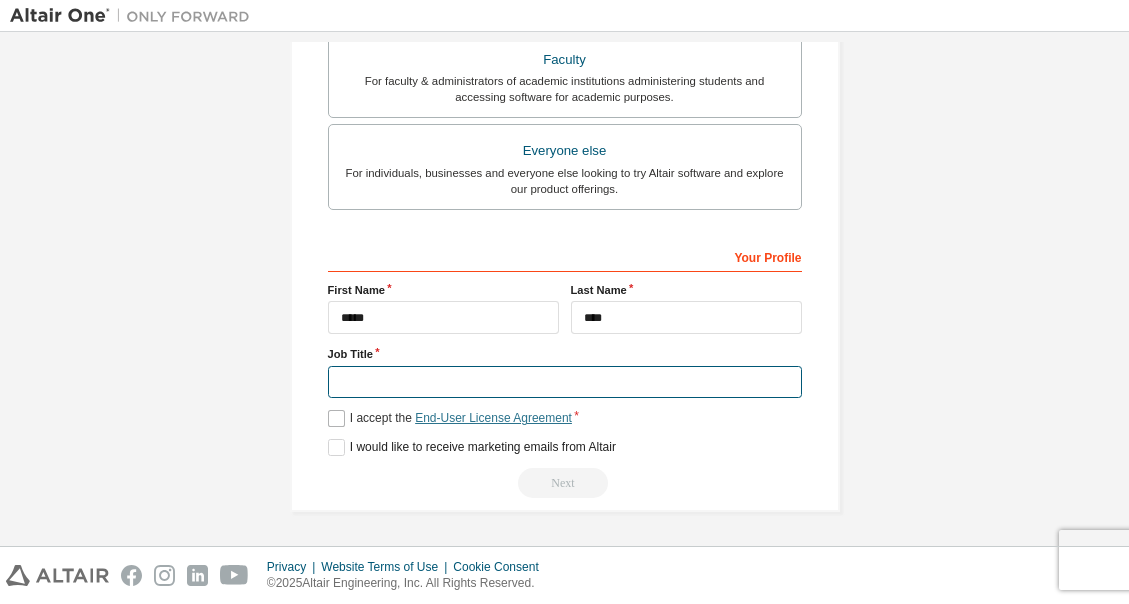 type on "**********" 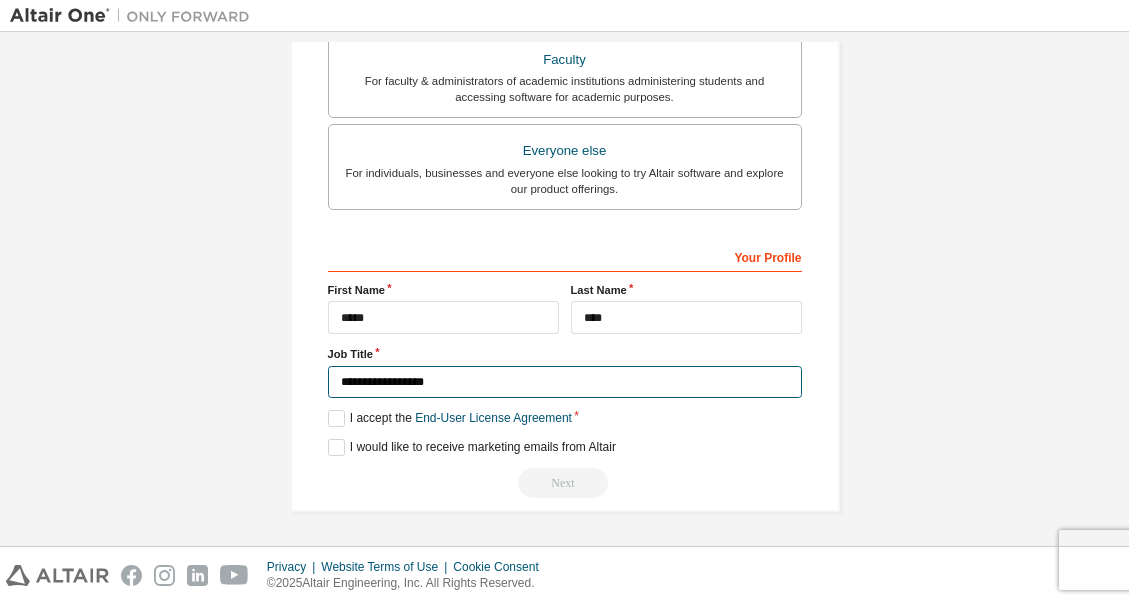 click on "**********" at bounding box center (565, 382) 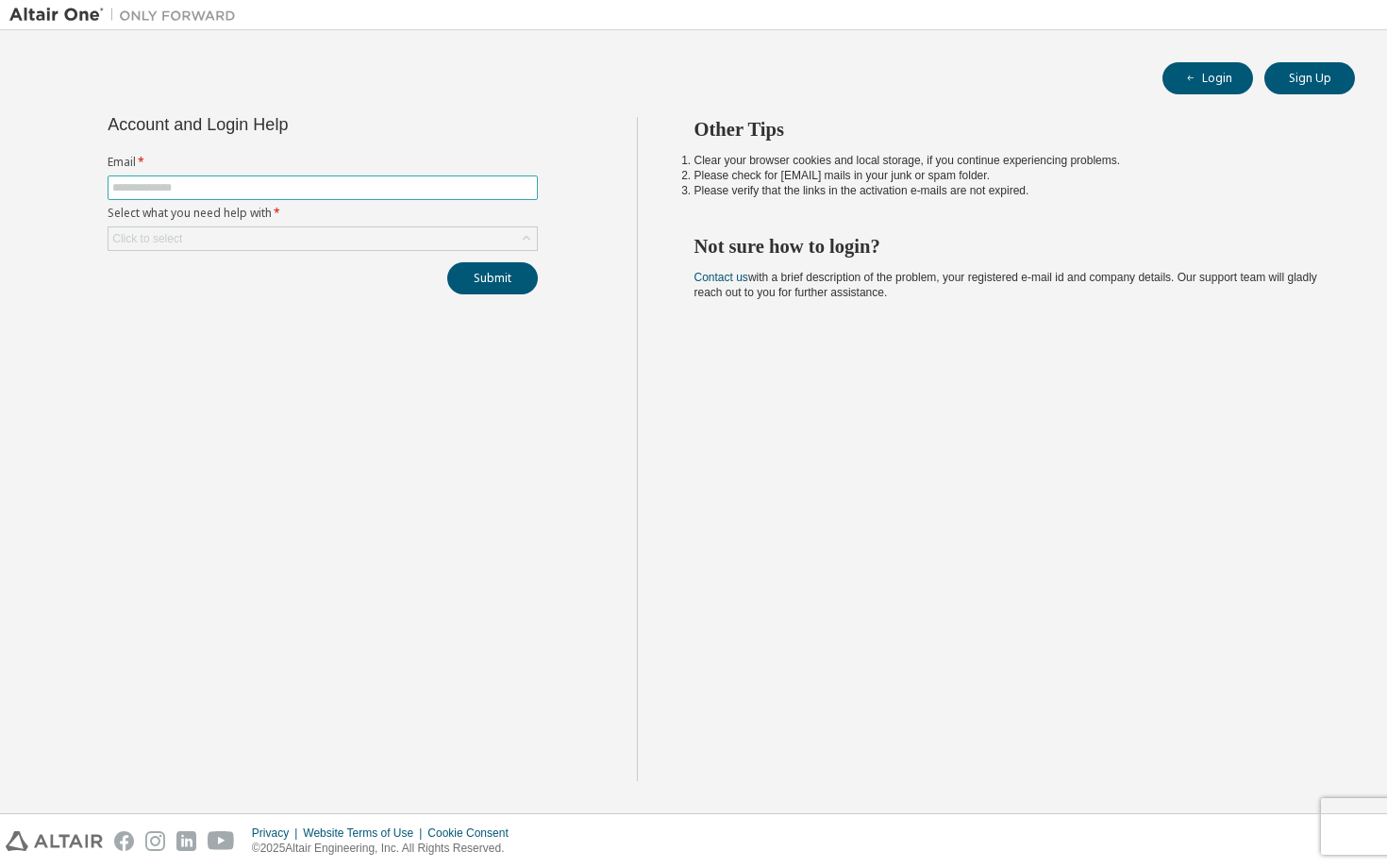 click at bounding box center (323, 188) 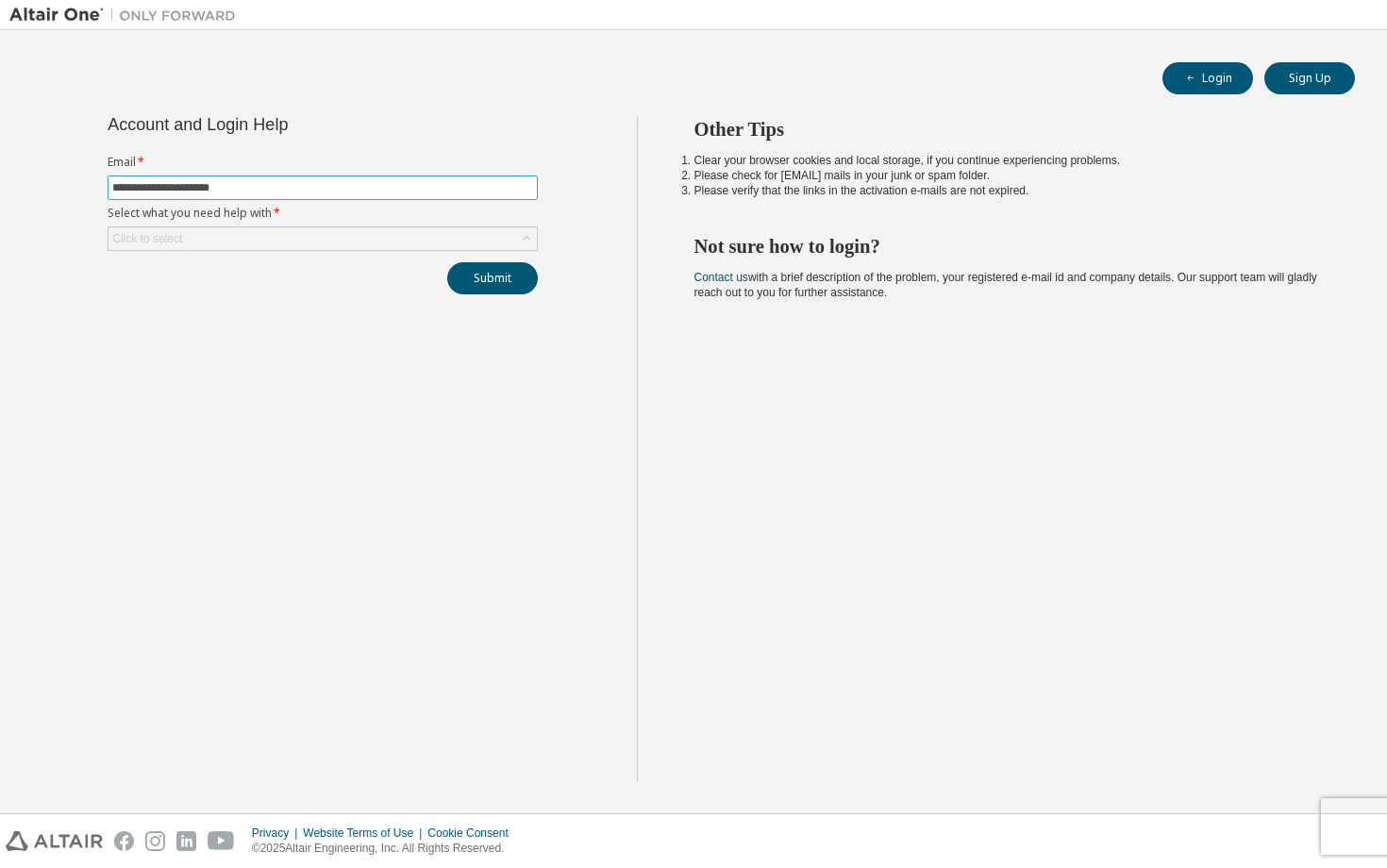click on "**********" at bounding box center (323, 188) 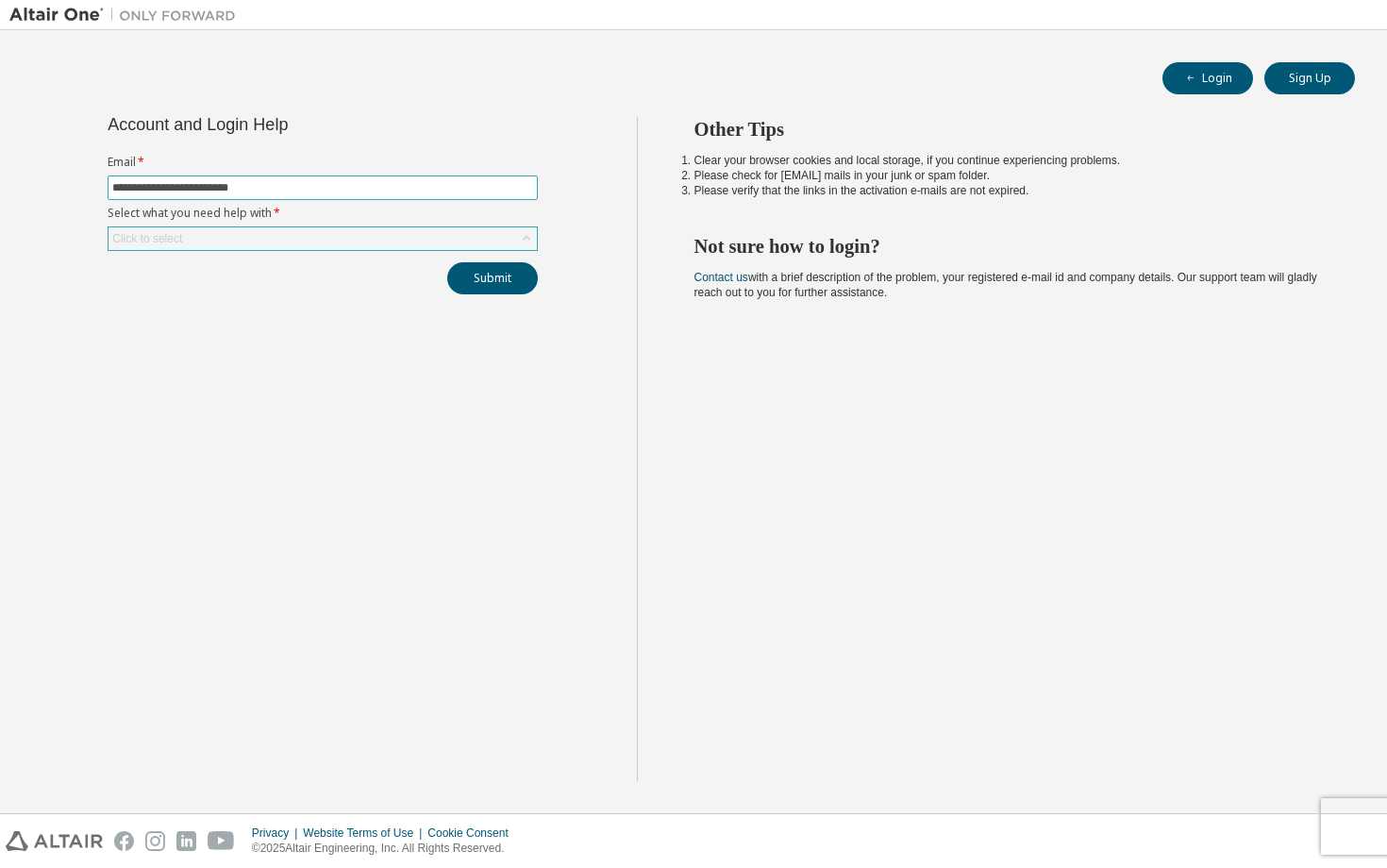 type on "**********" 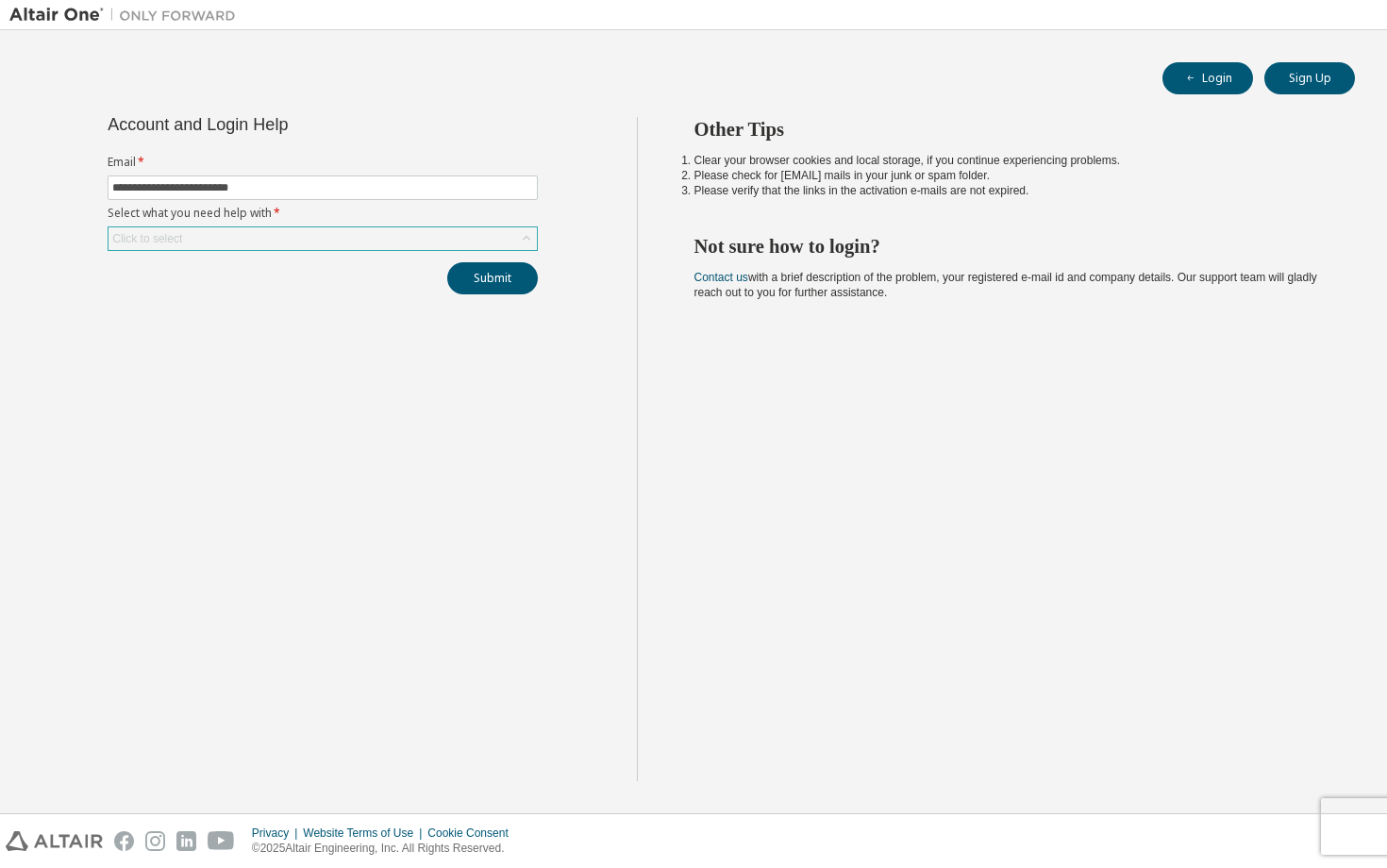 click on "Click to select" at bounding box center [323, 239] 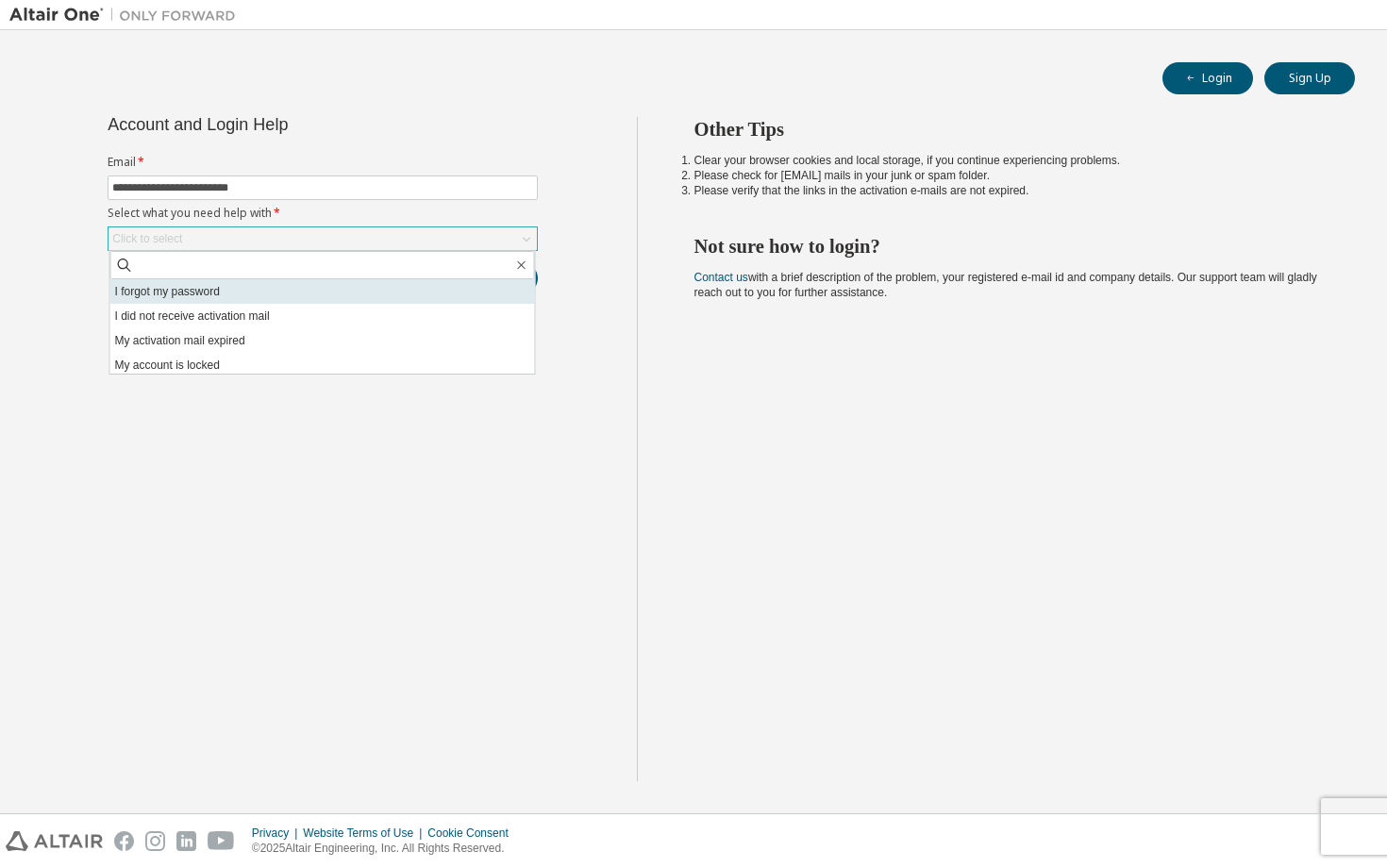 click on "I forgot my password" at bounding box center [323, 292] 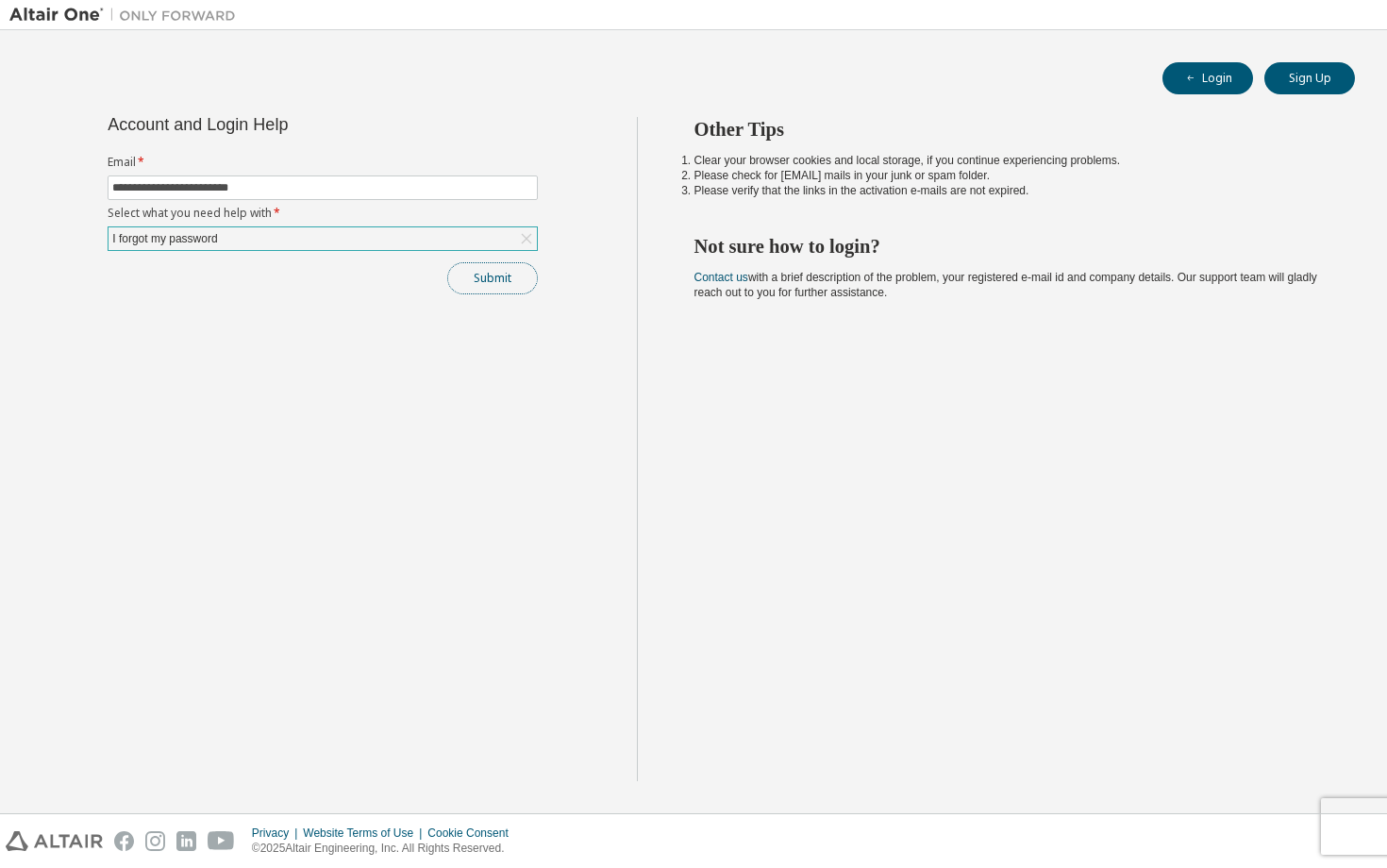 click on "Submit" at bounding box center [493, 278] 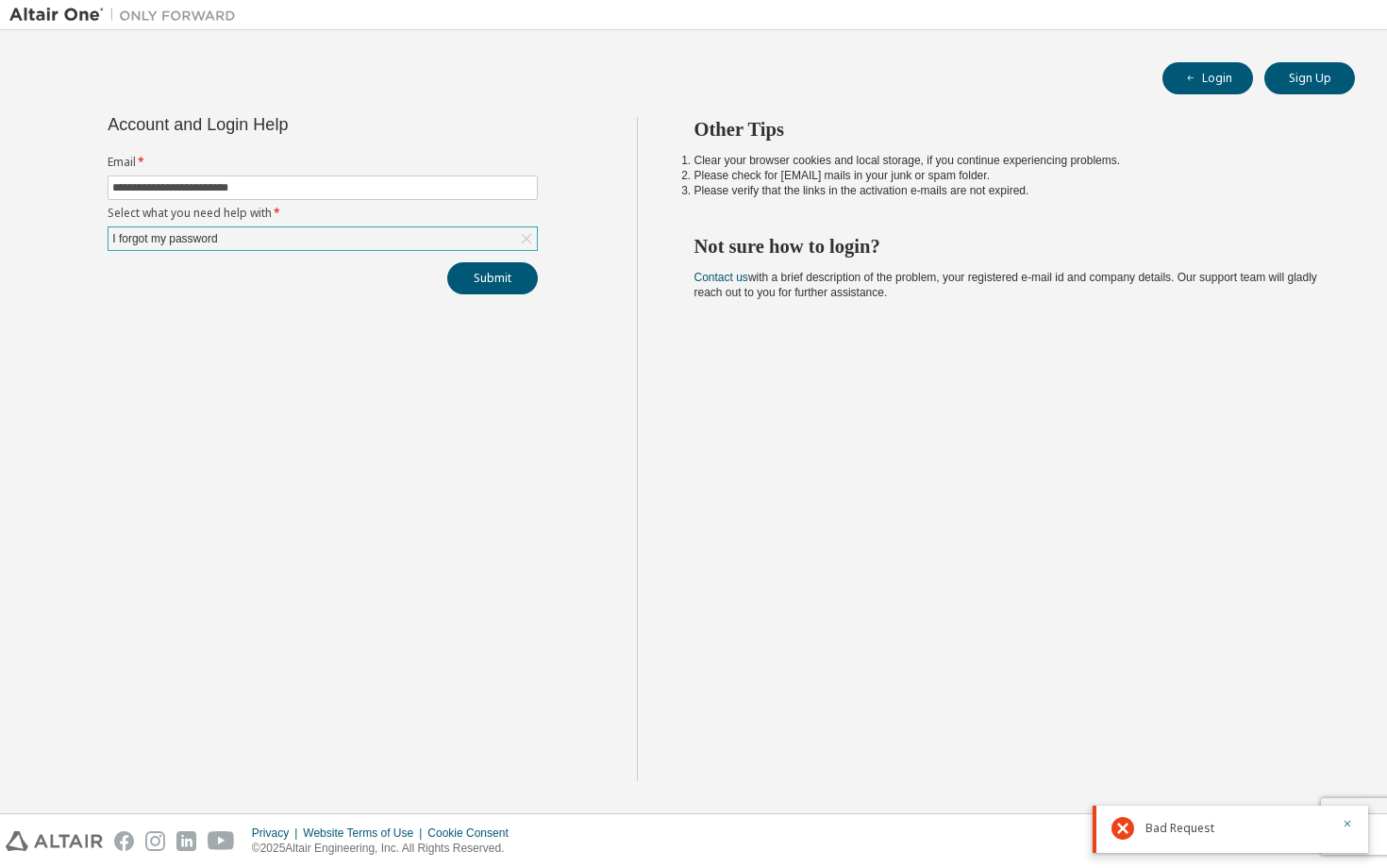 click 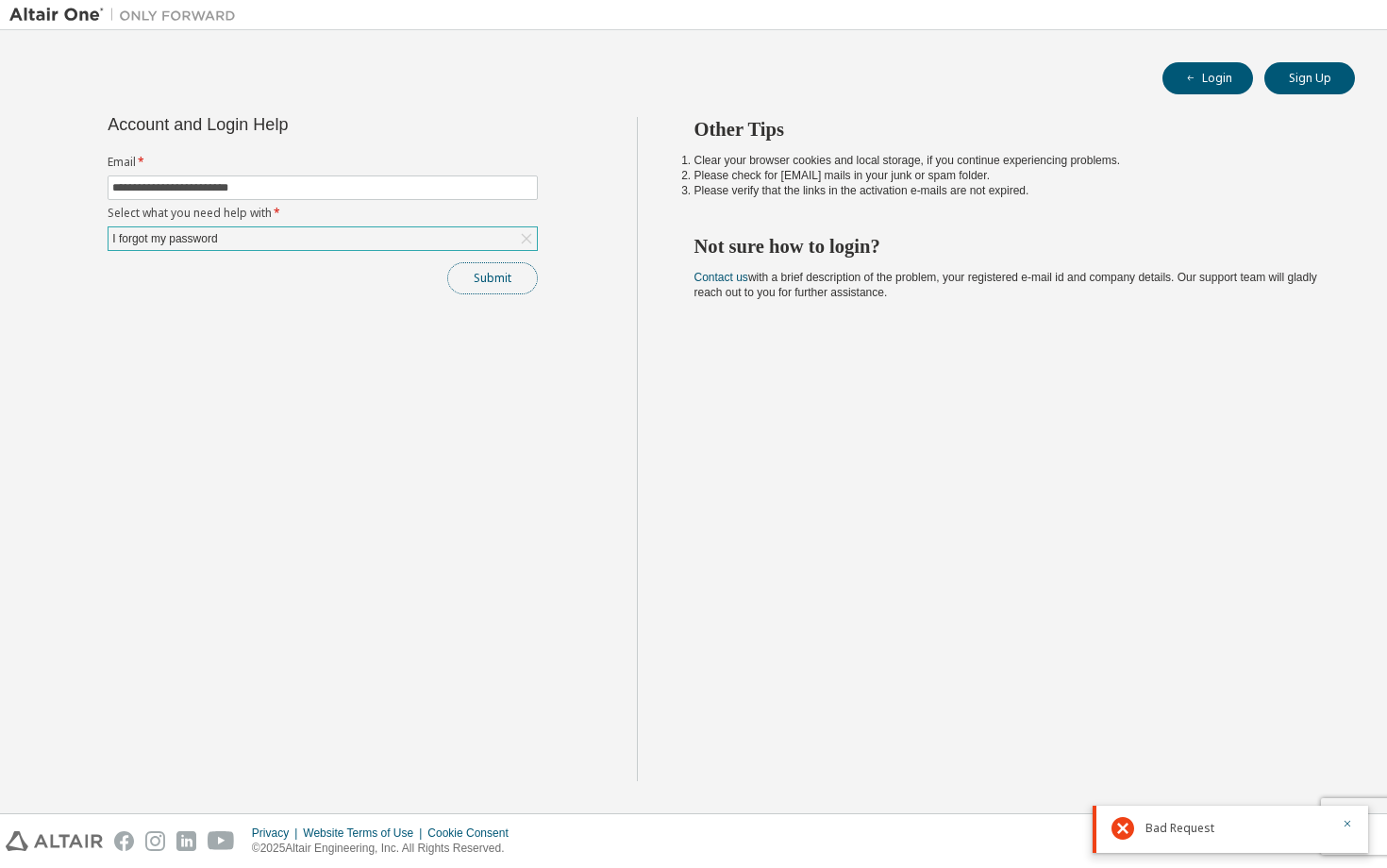 click on "Submit" at bounding box center [493, 278] 